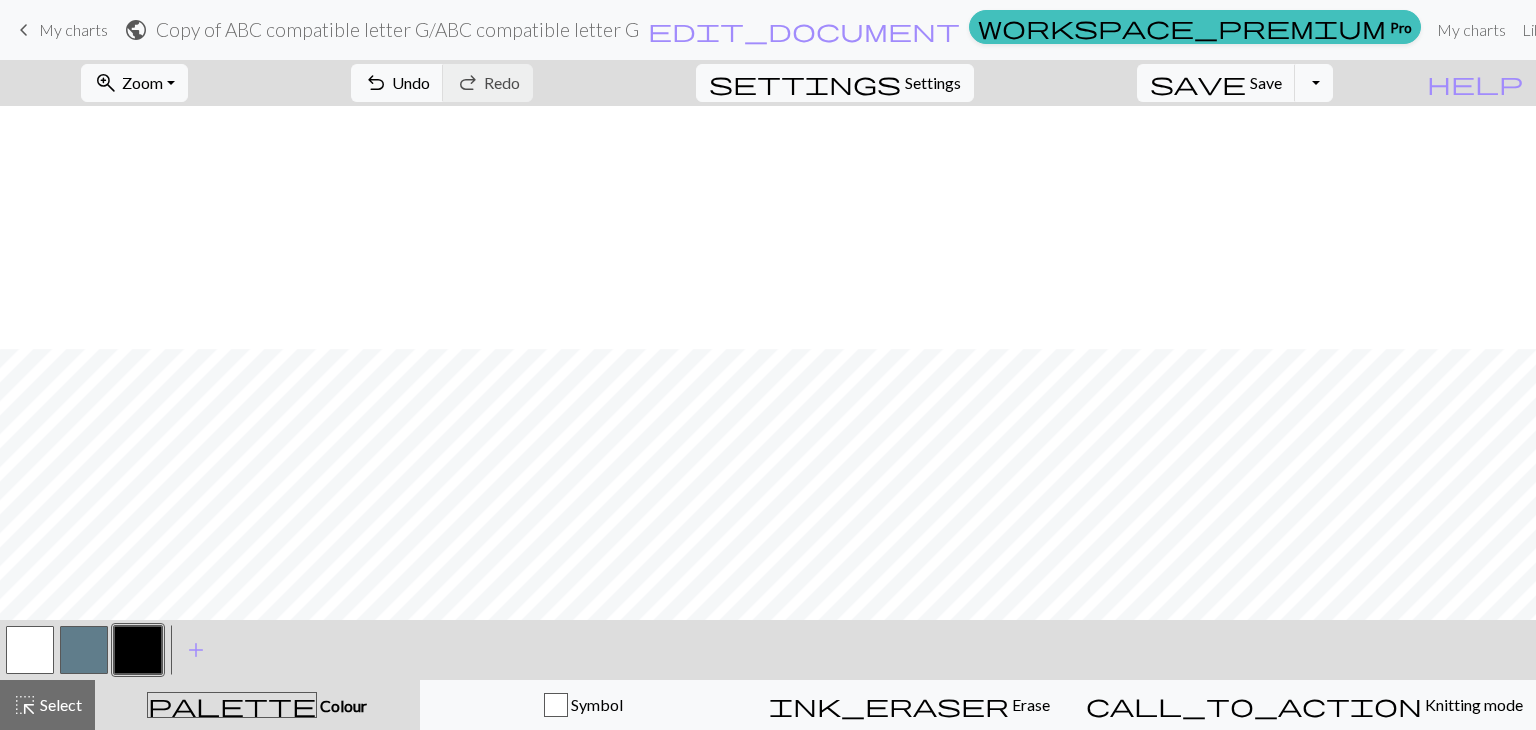 scroll, scrollTop: 0, scrollLeft: 0, axis: both 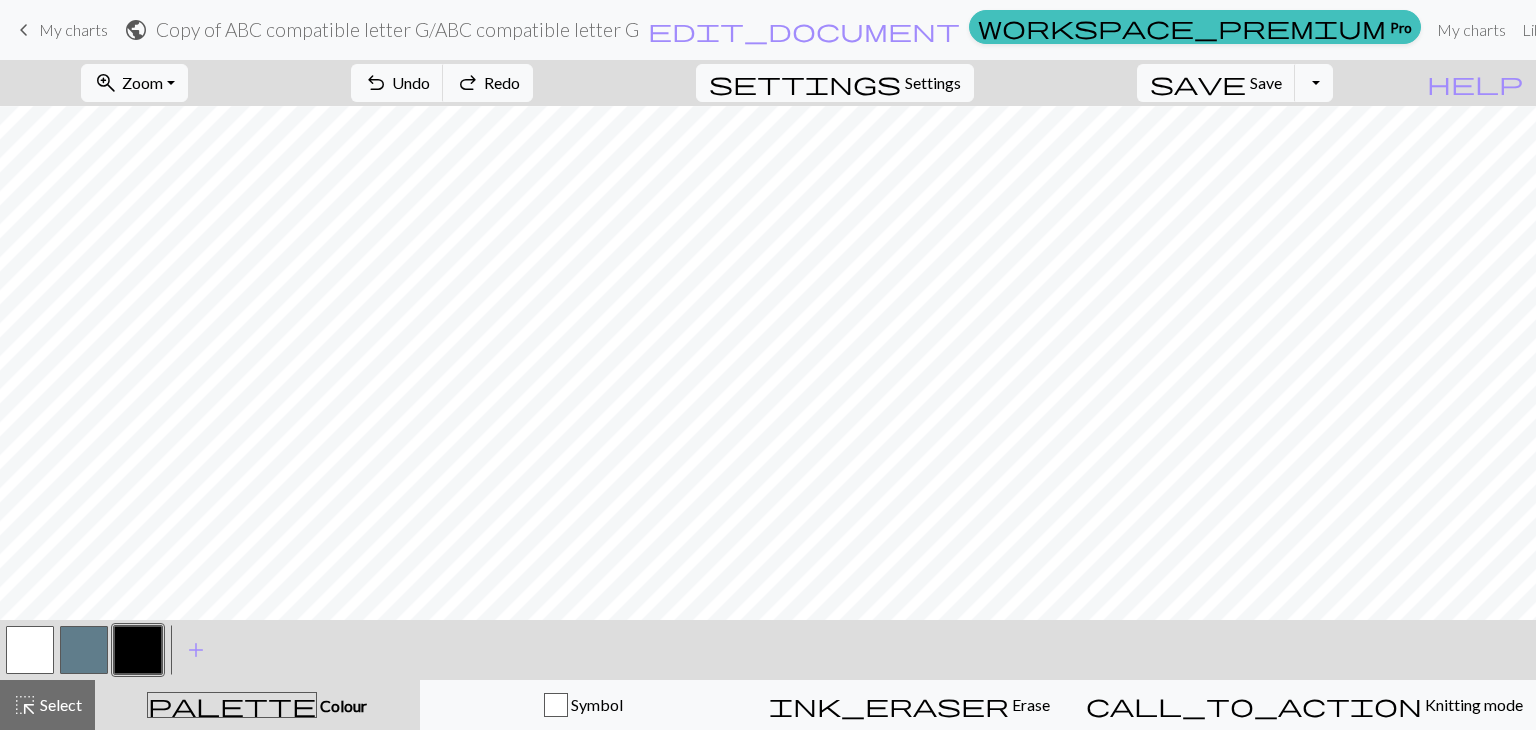 click at bounding box center [84, 650] 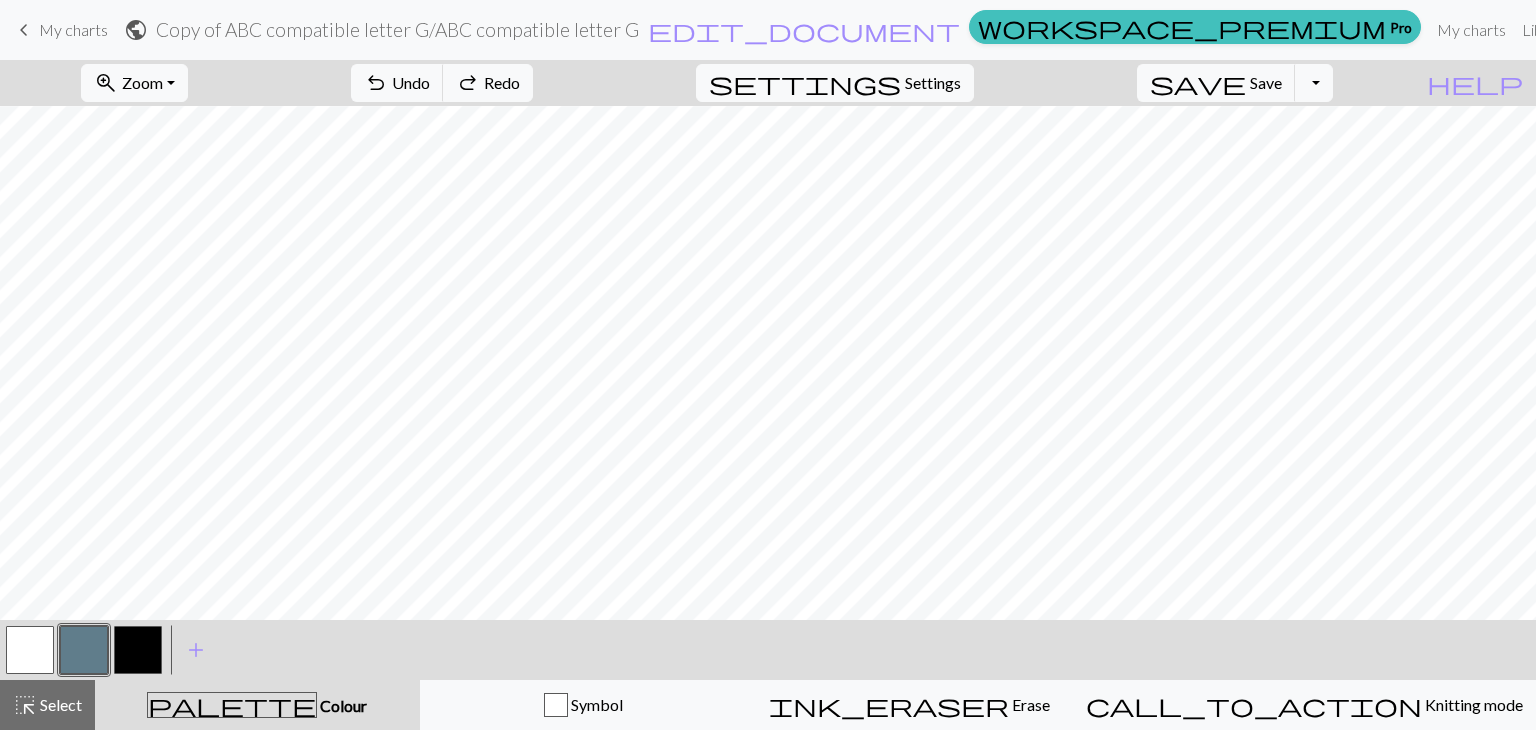click at bounding box center [84, 650] 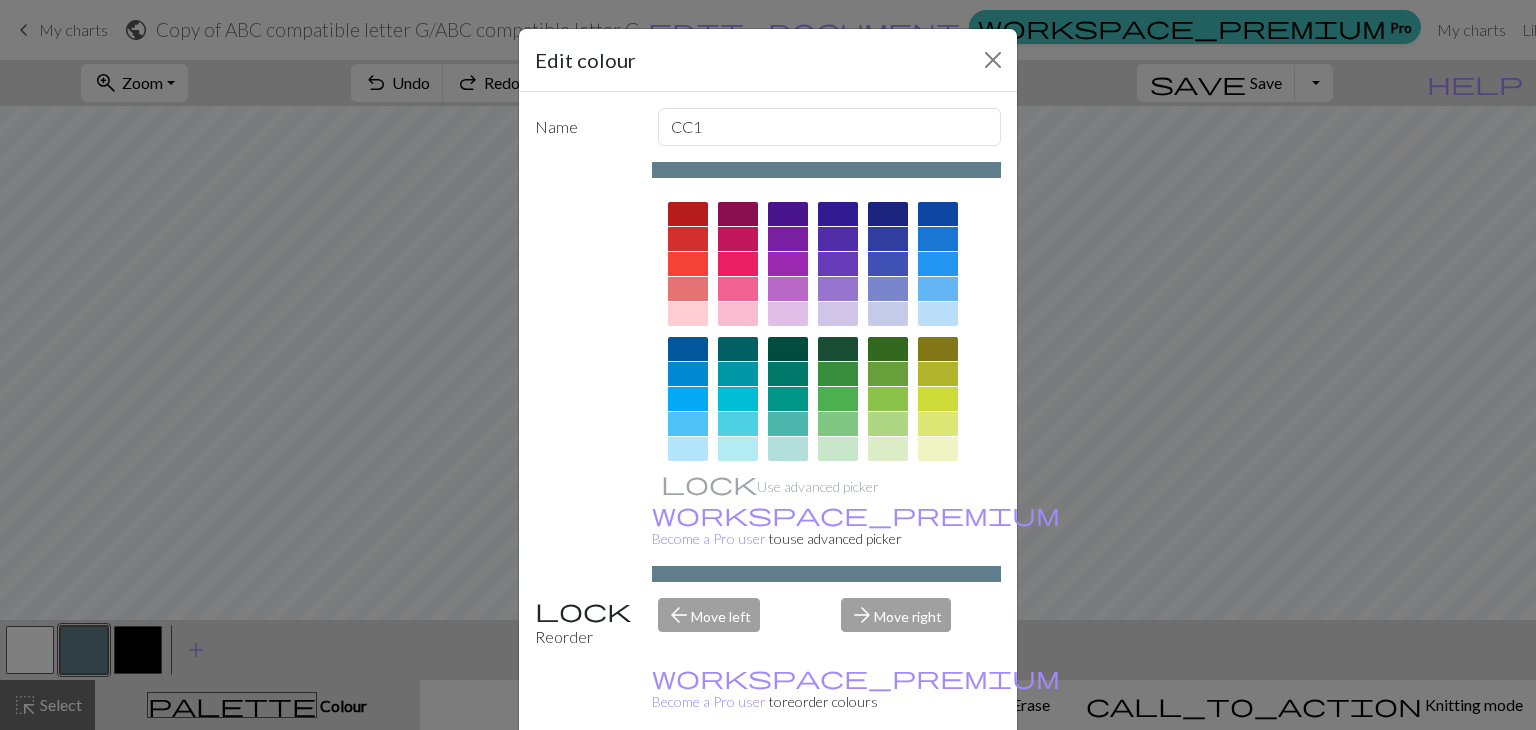 click on "Done" at bounding box center [888, 781] 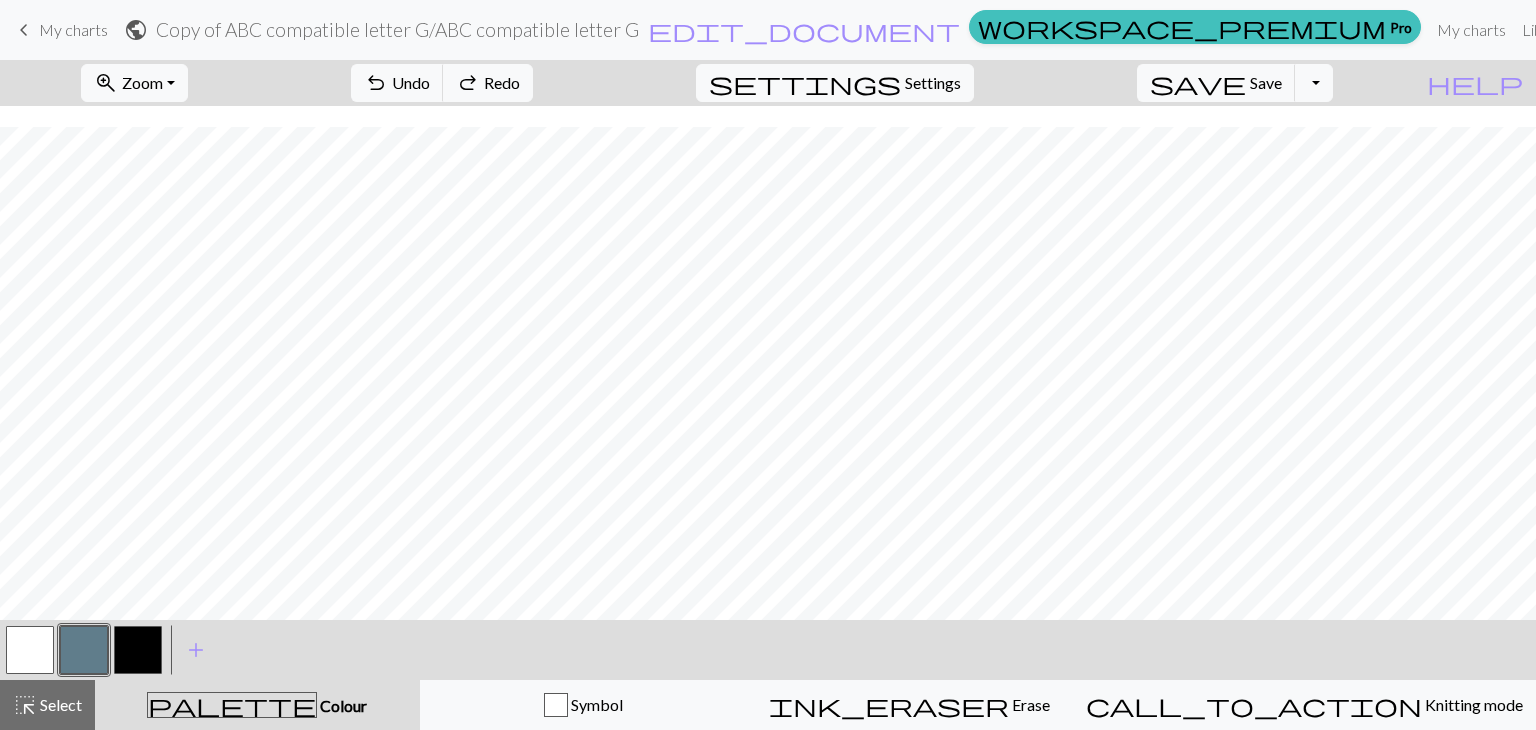 scroll, scrollTop: 80, scrollLeft: 0, axis: vertical 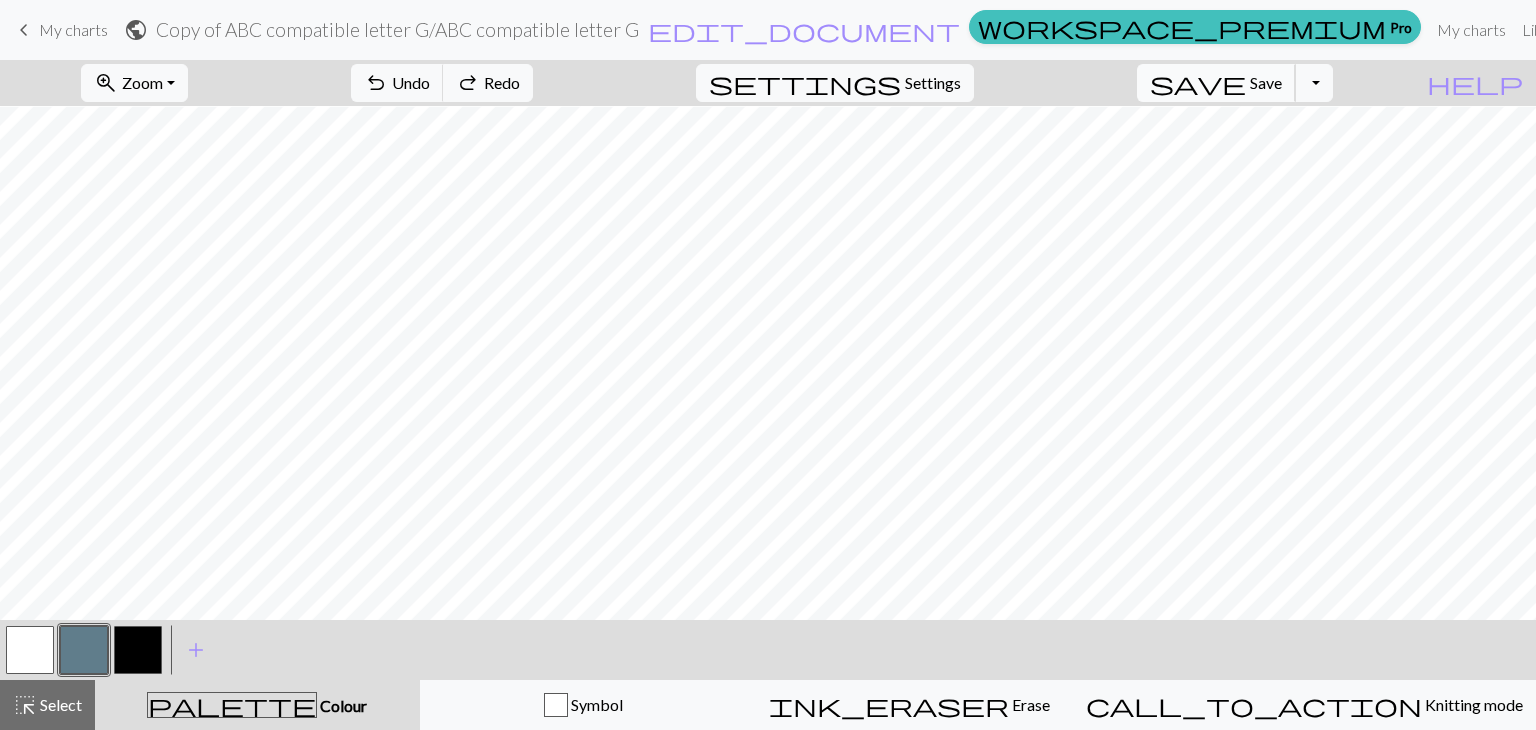 click on "save" at bounding box center (1198, 83) 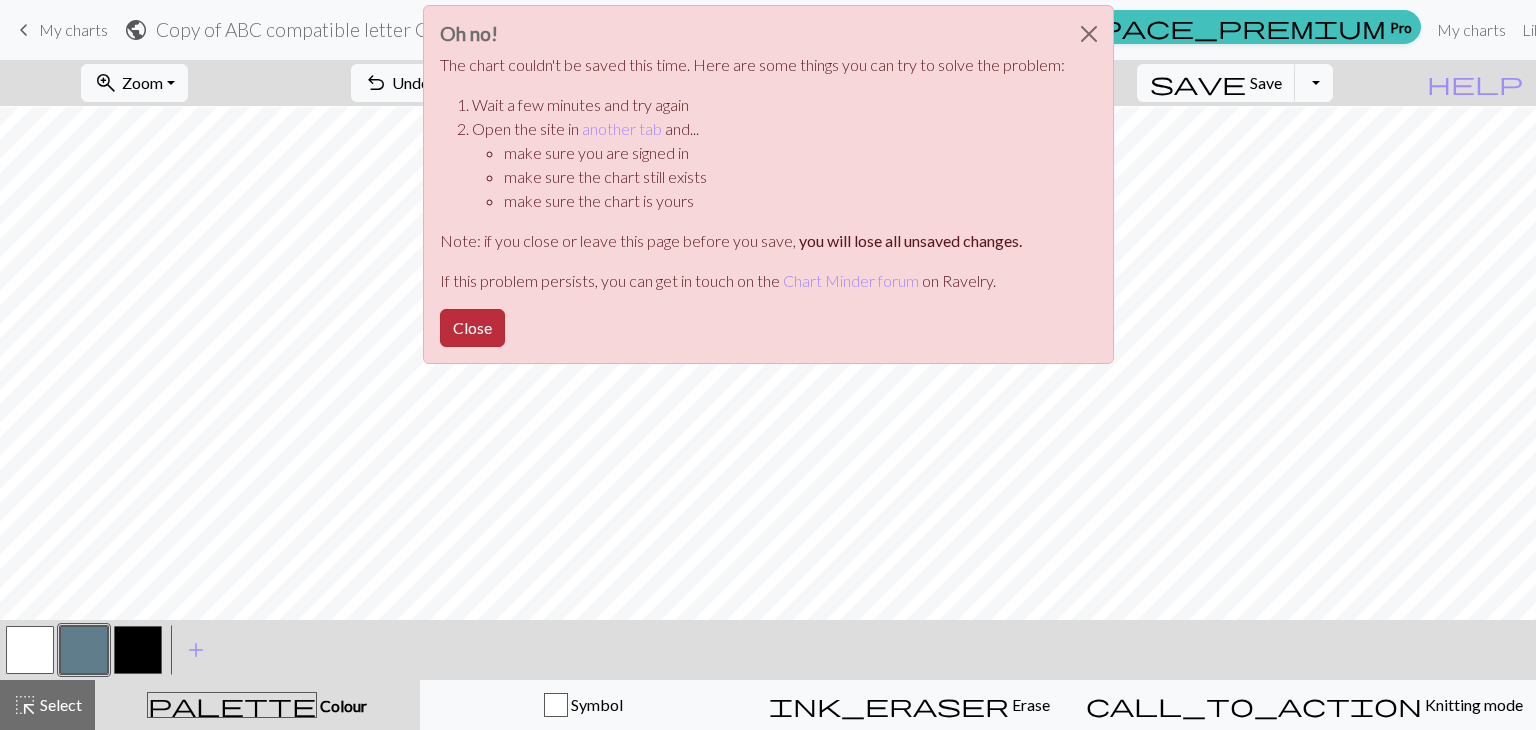 click on "Close" at bounding box center (472, 328) 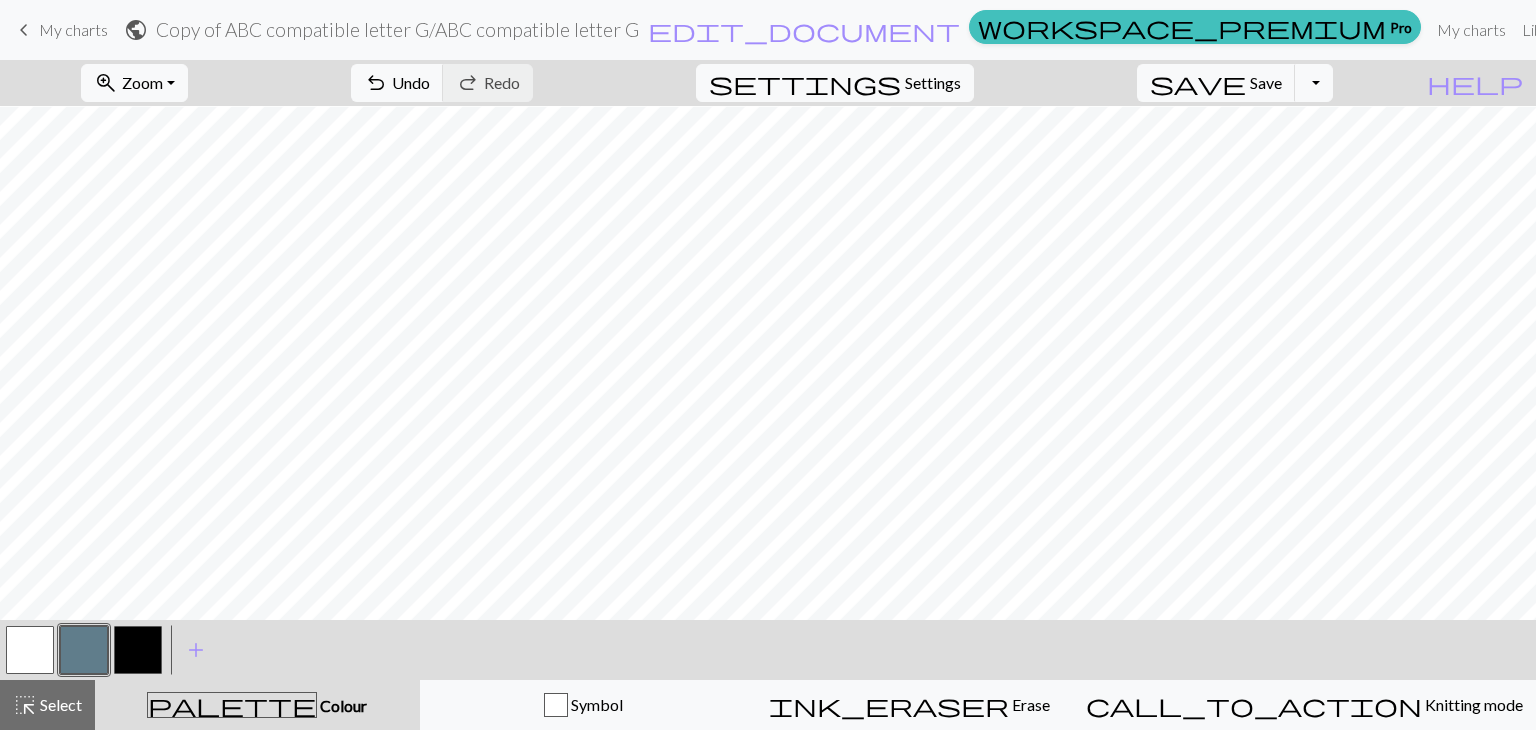 click at bounding box center [30, 650] 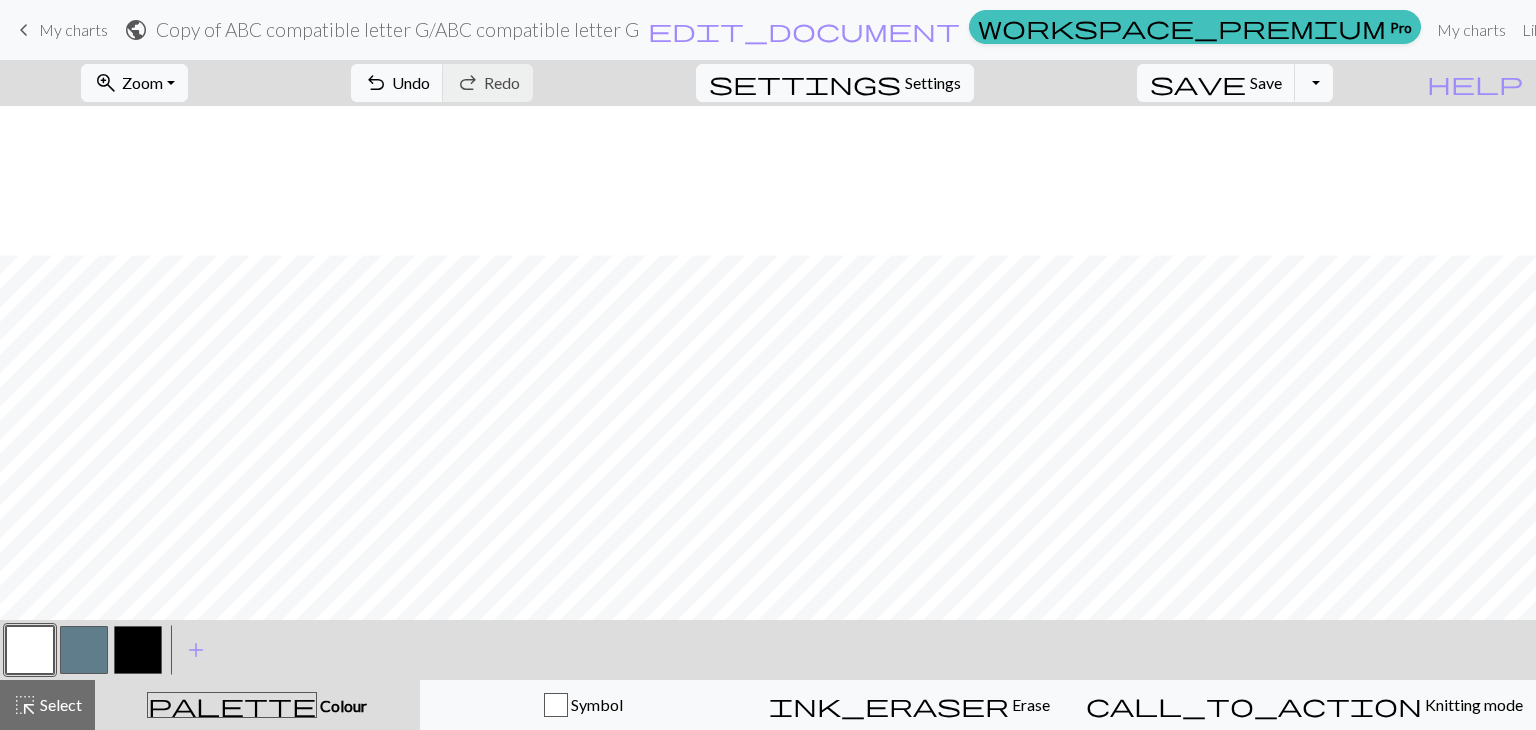 scroll, scrollTop: 173, scrollLeft: 0, axis: vertical 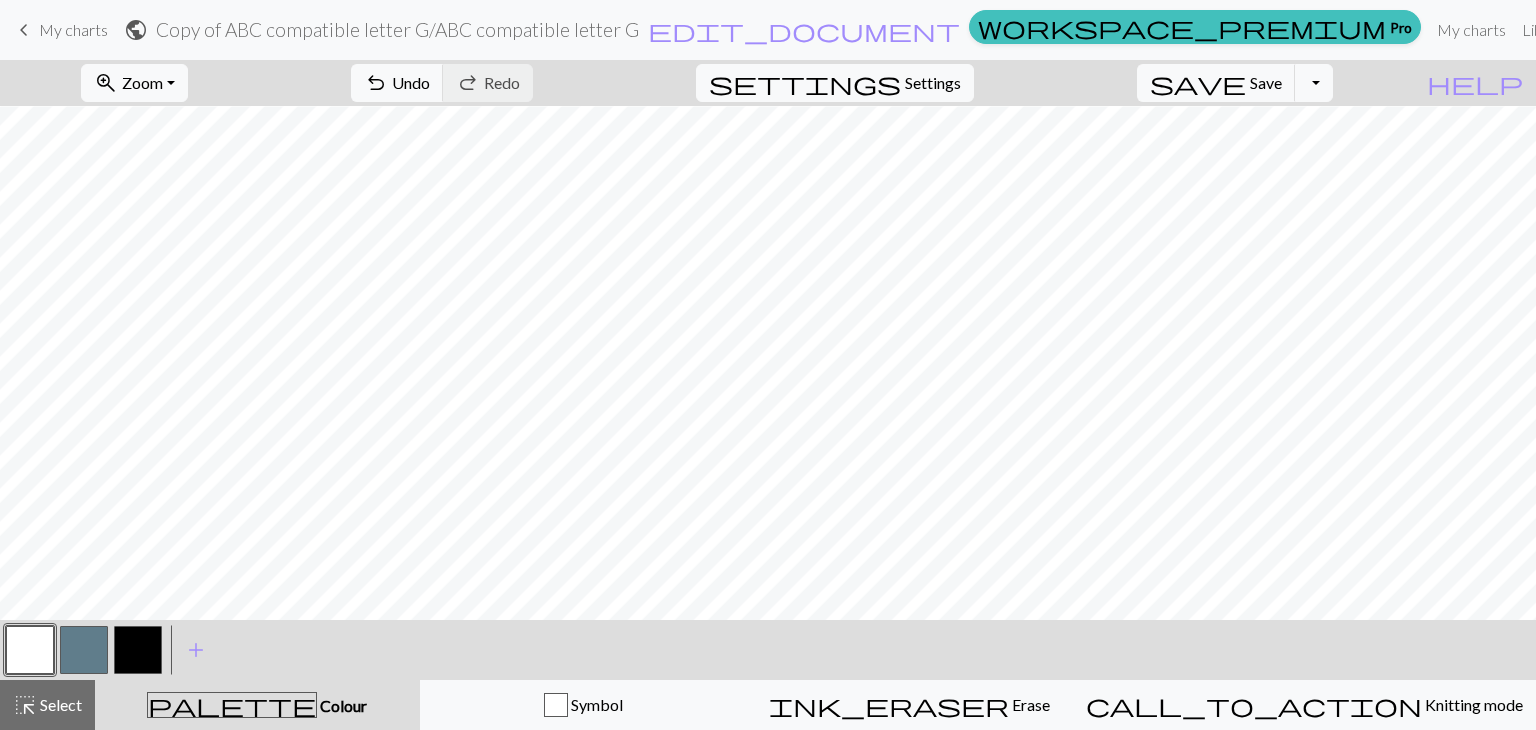 click at bounding box center (138, 650) 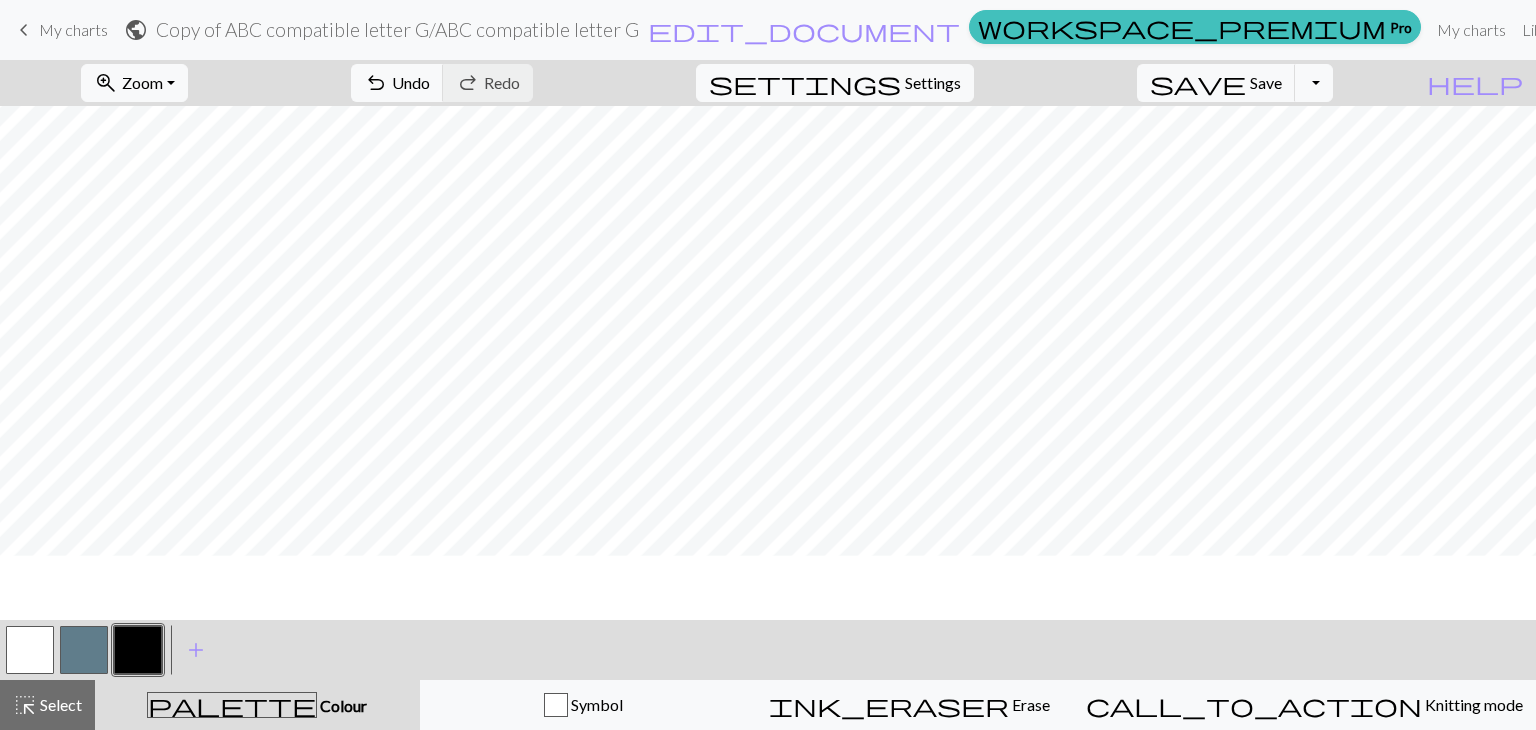 scroll, scrollTop: 1, scrollLeft: 0, axis: vertical 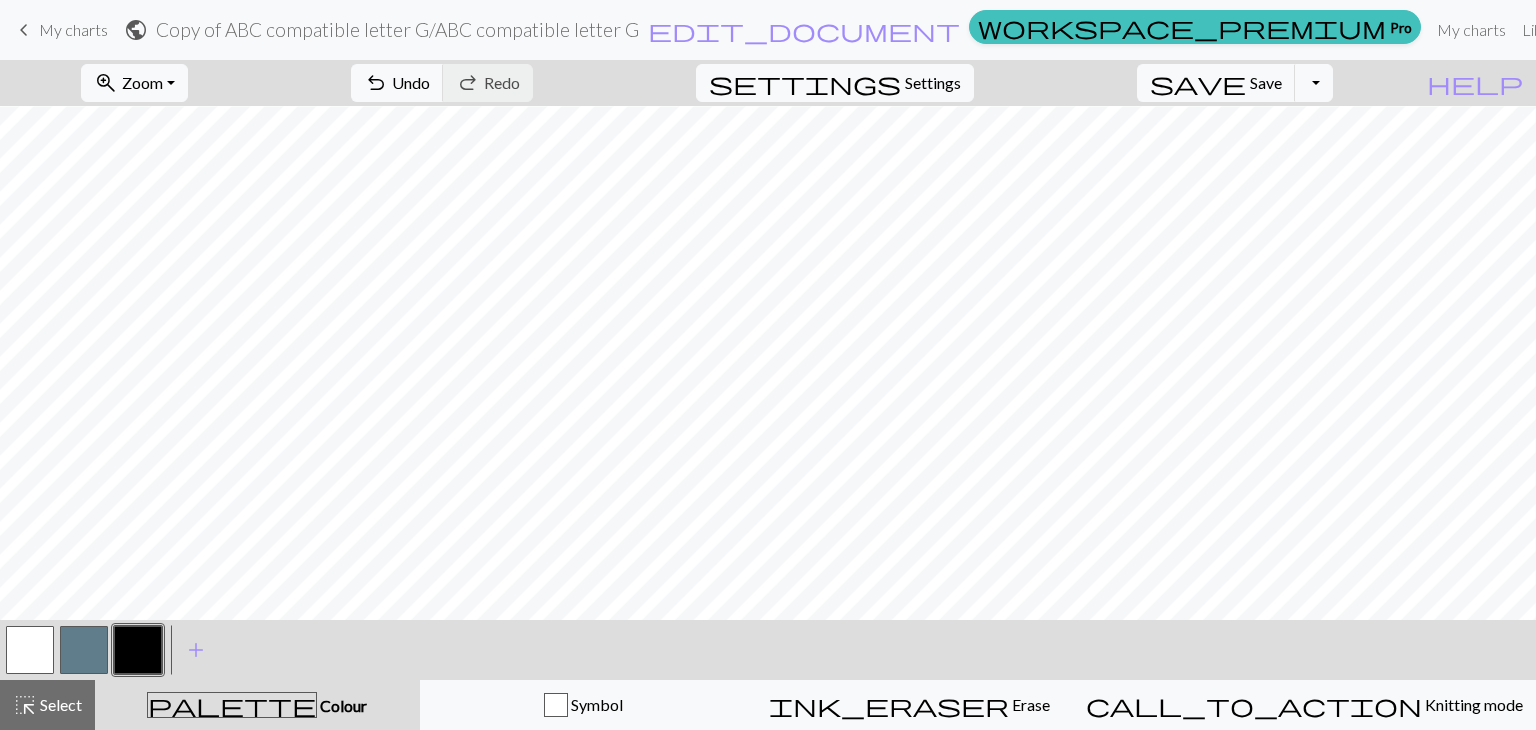 click at bounding box center [84, 650] 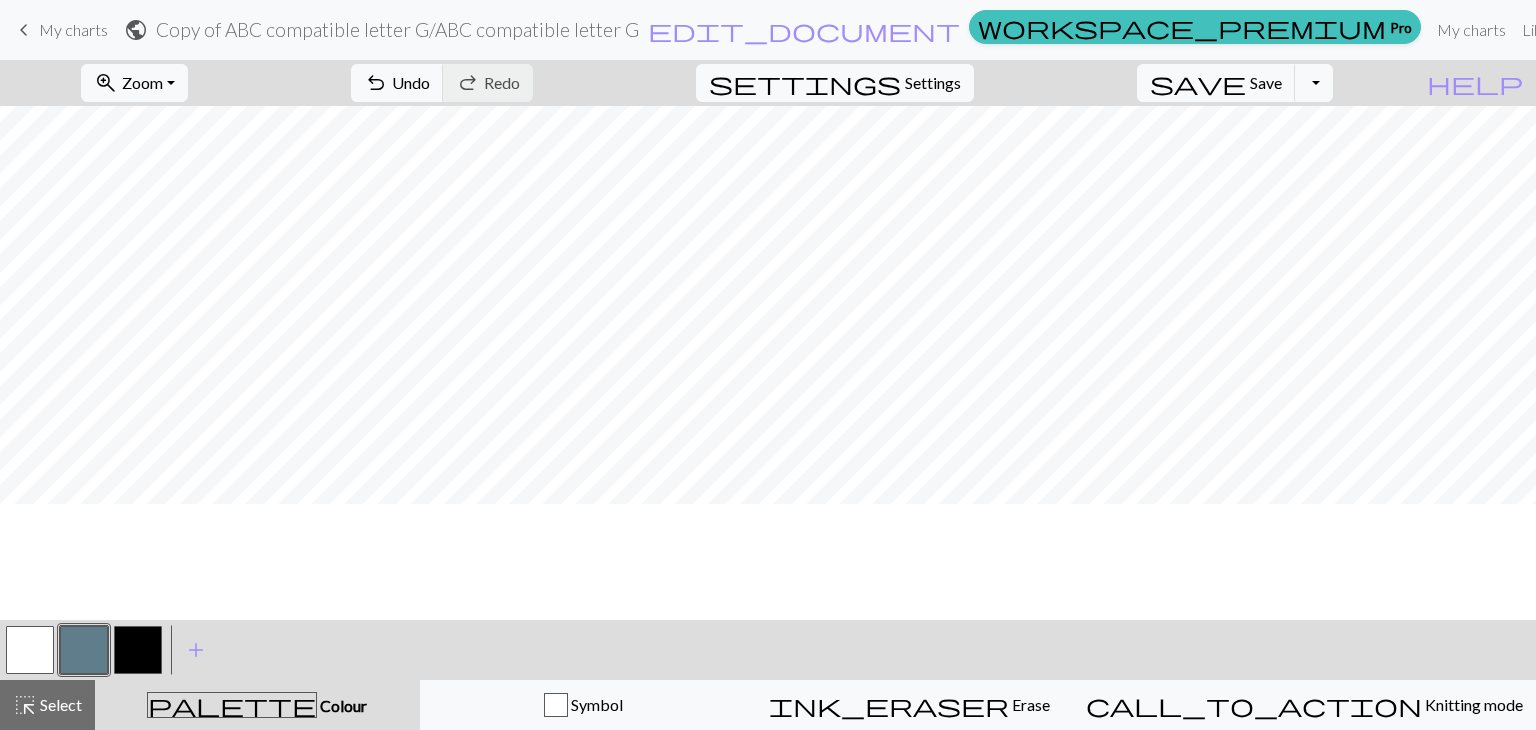 scroll, scrollTop: 0, scrollLeft: 0, axis: both 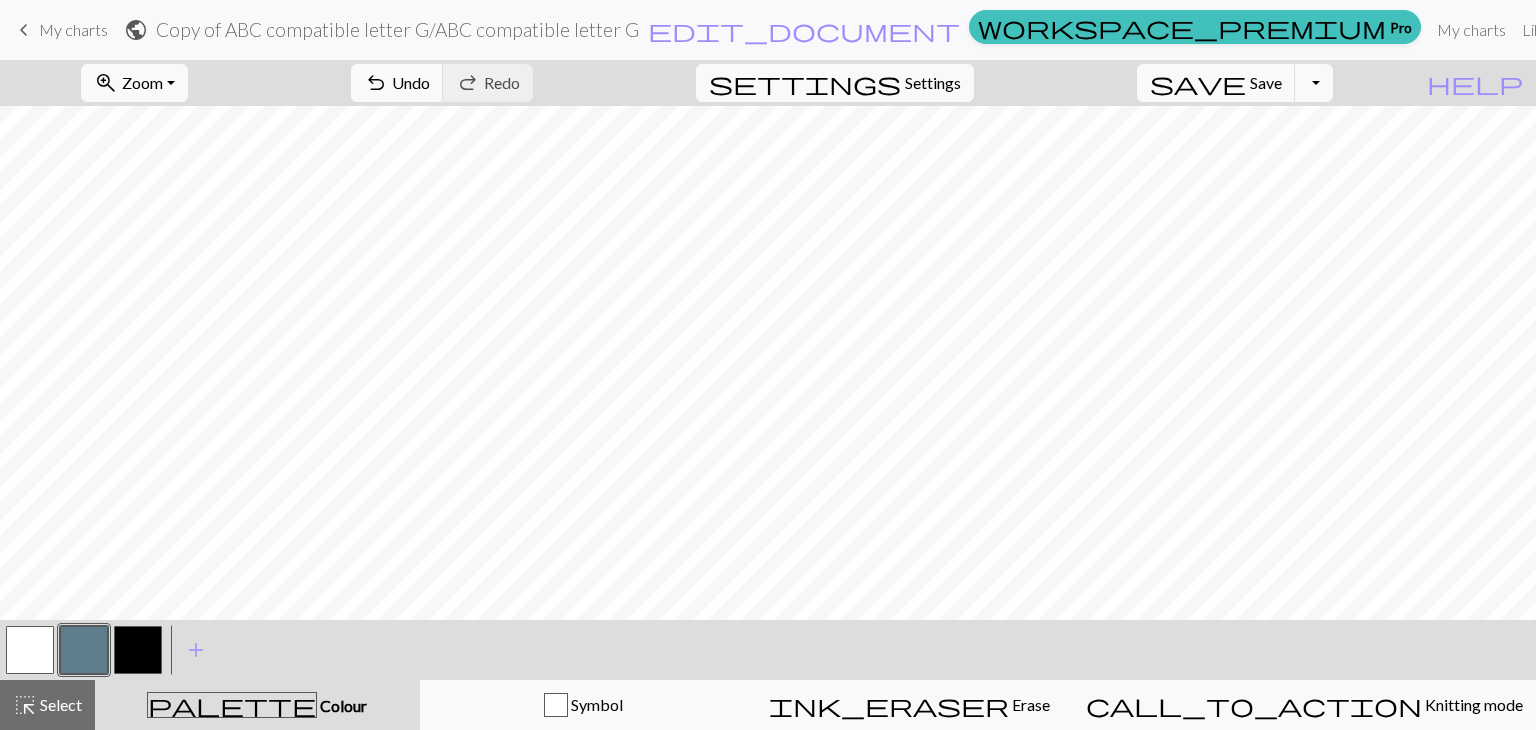 click at bounding box center [30, 650] 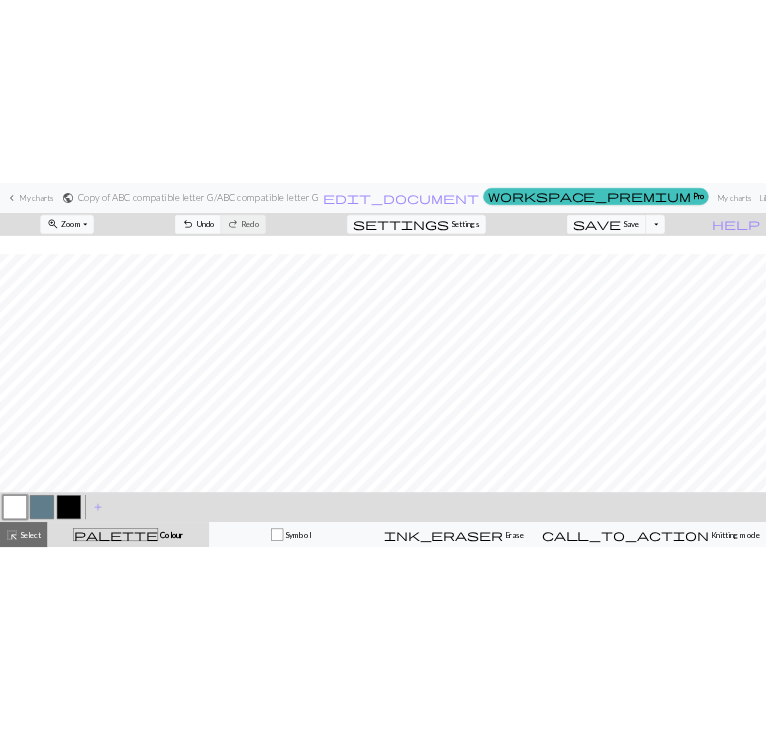scroll, scrollTop: 76, scrollLeft: 0, axis: vertical 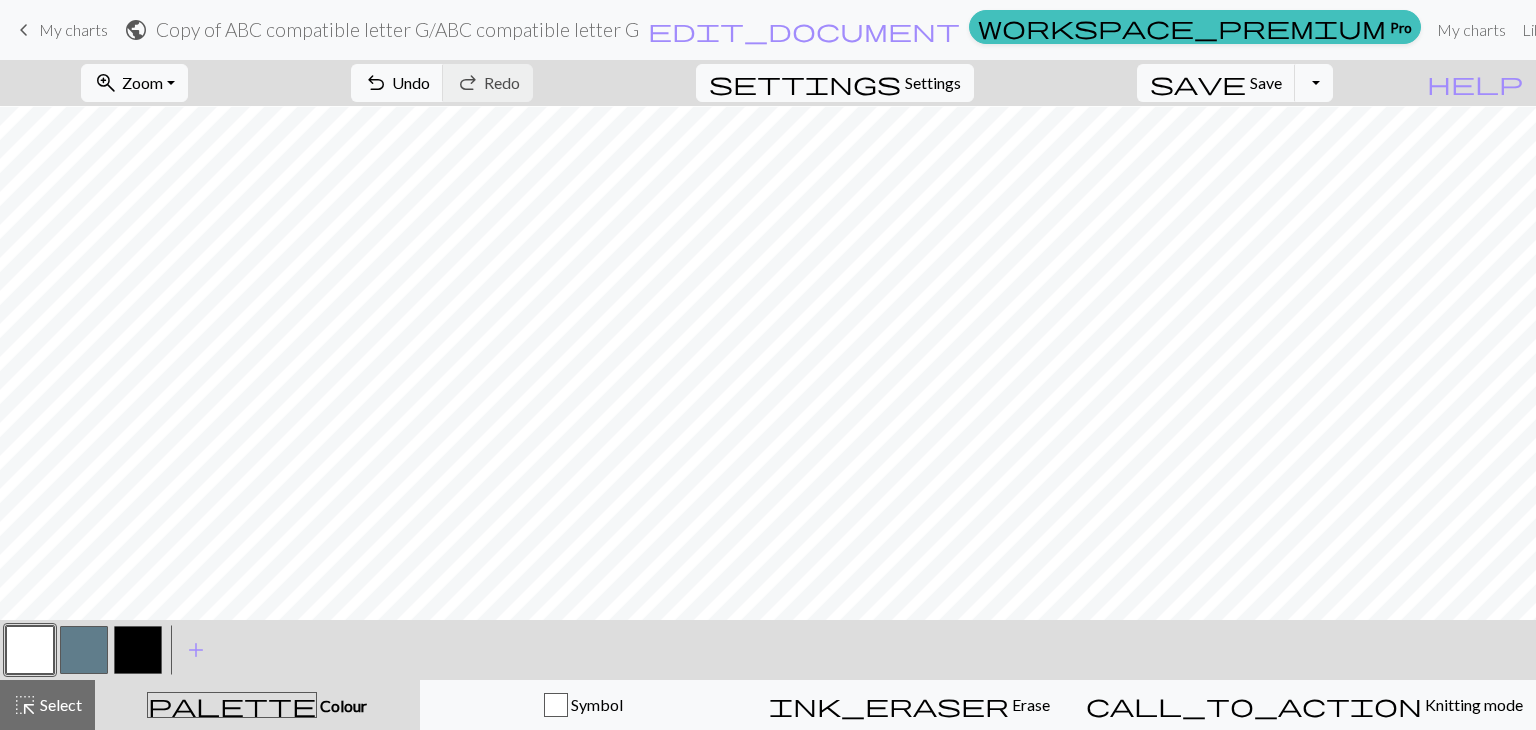 click at bounding box center [138, 650] 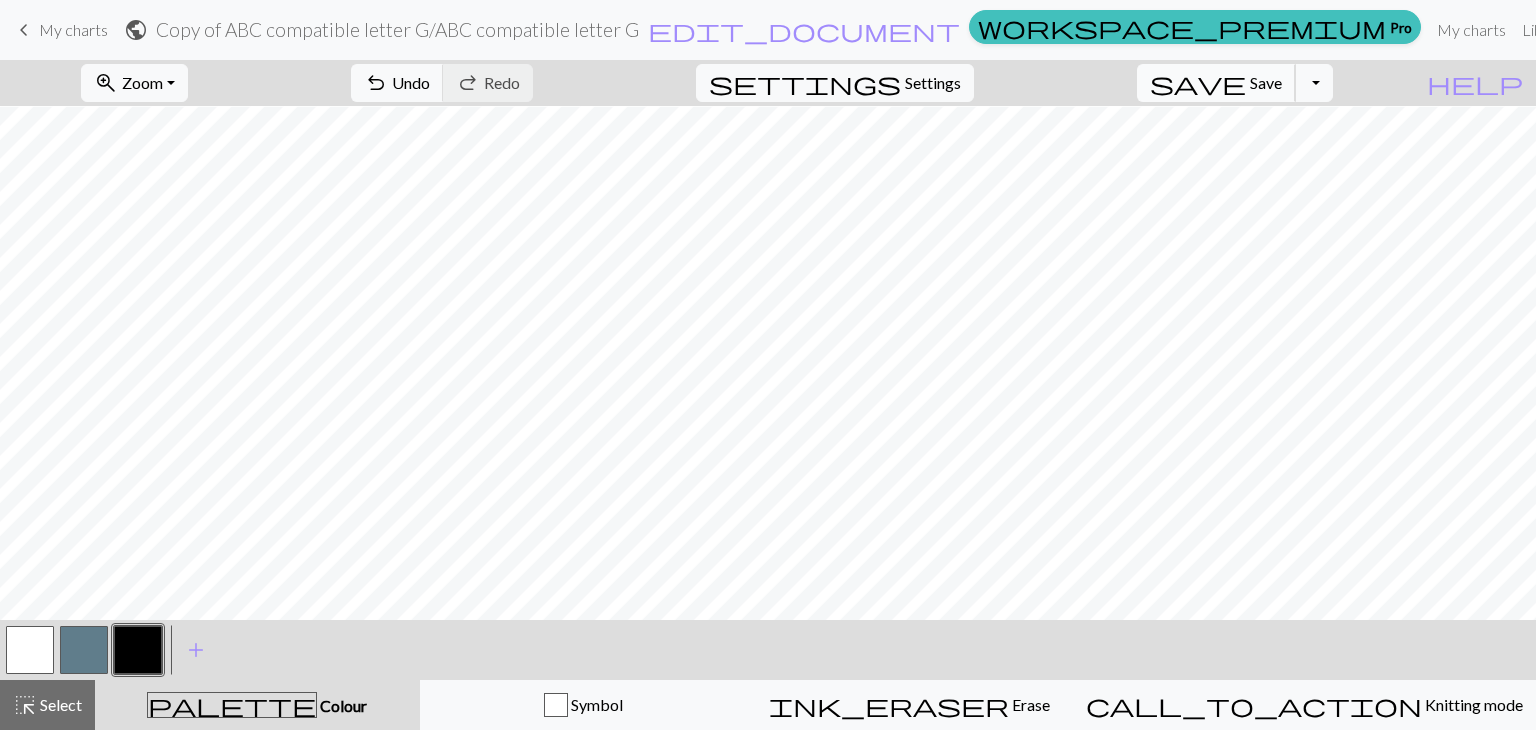 click on "save" at bounding box center [1198, 83] 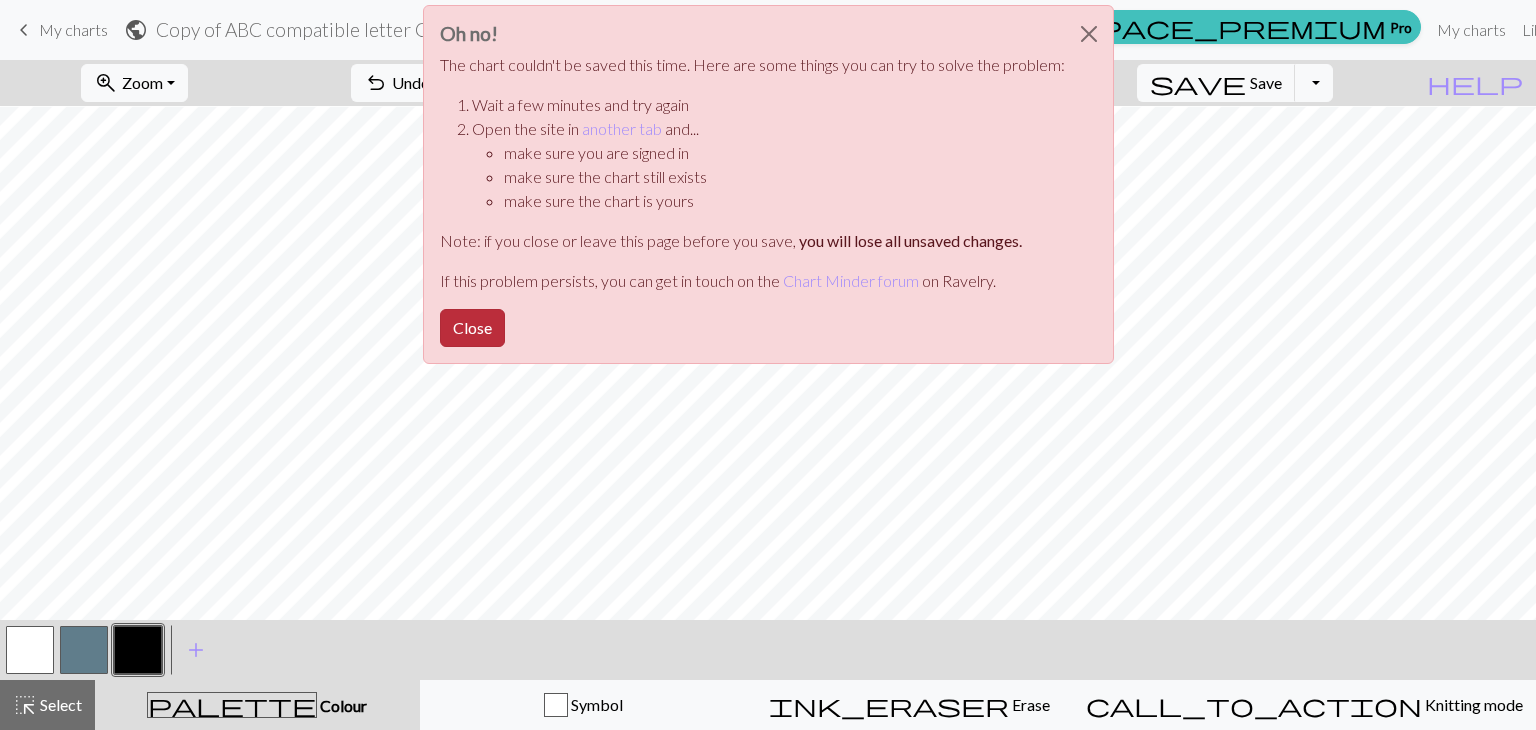 click on "Close" at bounding box center (472, 328) 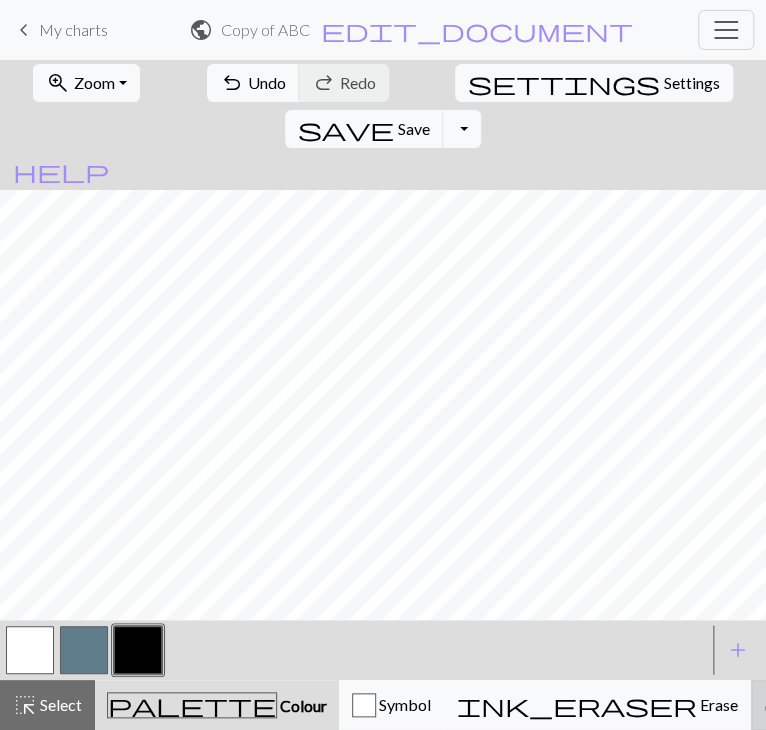scroll, scrollTop: 4, scrollLeft: 0, axis: vertical 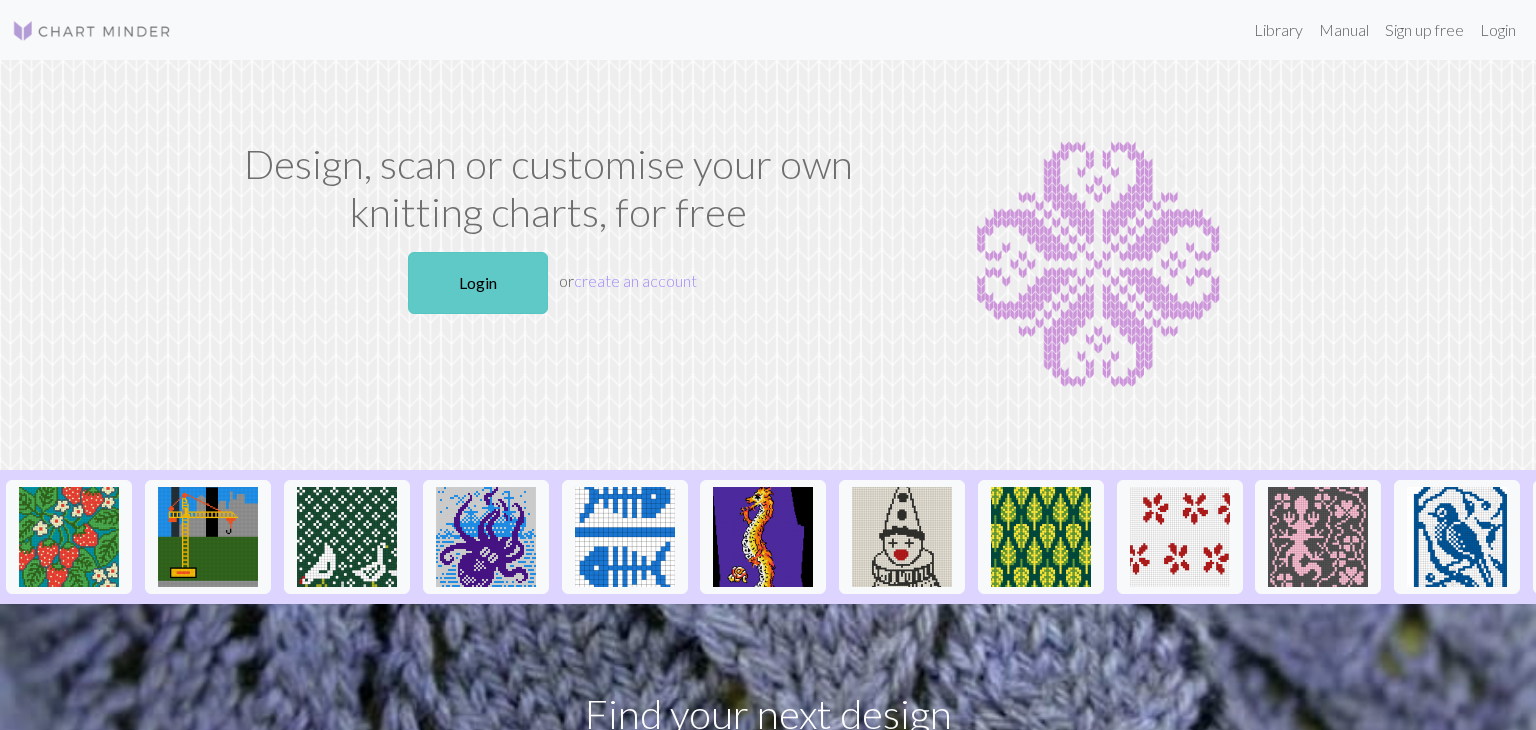 click on "Login" at bounding box center [478, 283] 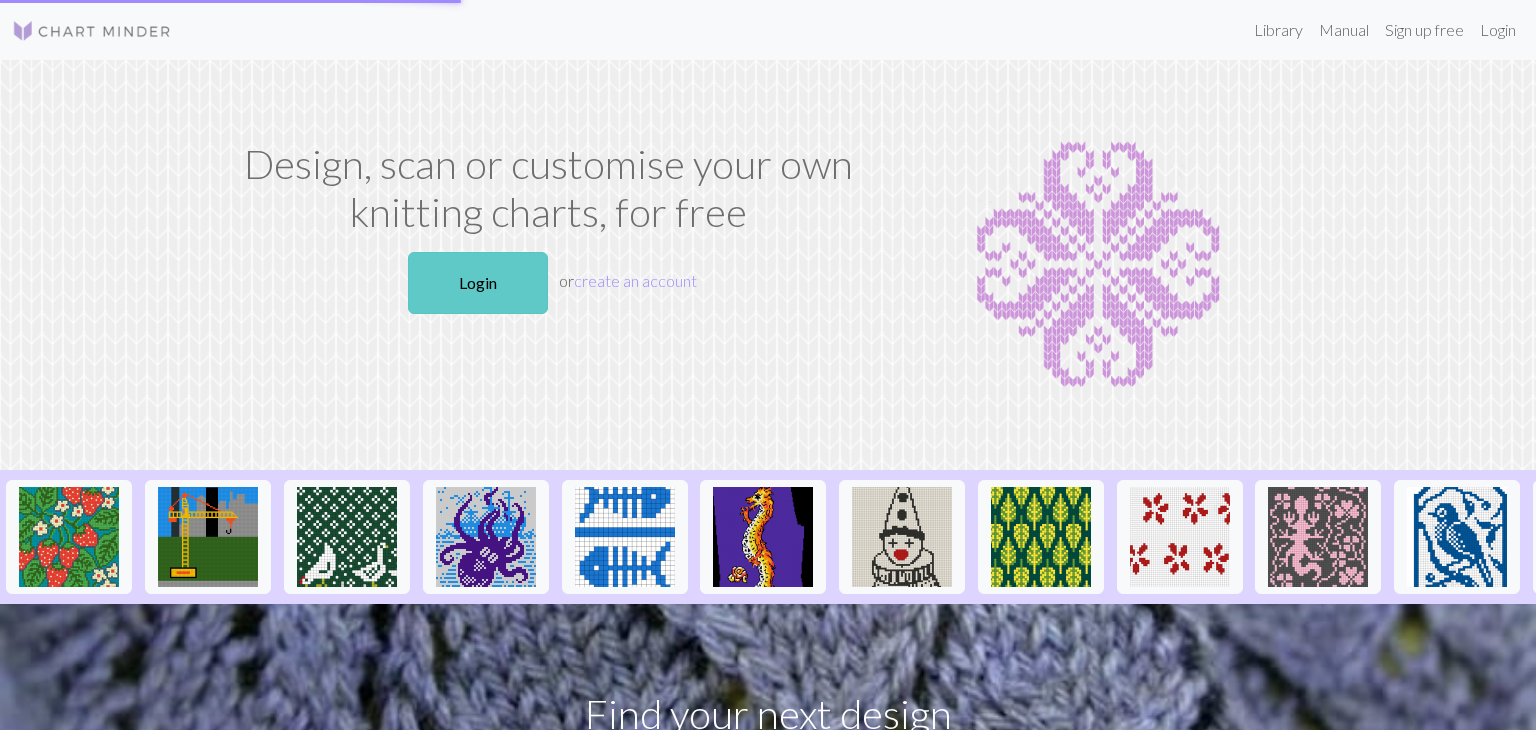 scroll, scrollTop: 0, scrollLeft: 0, axis: both 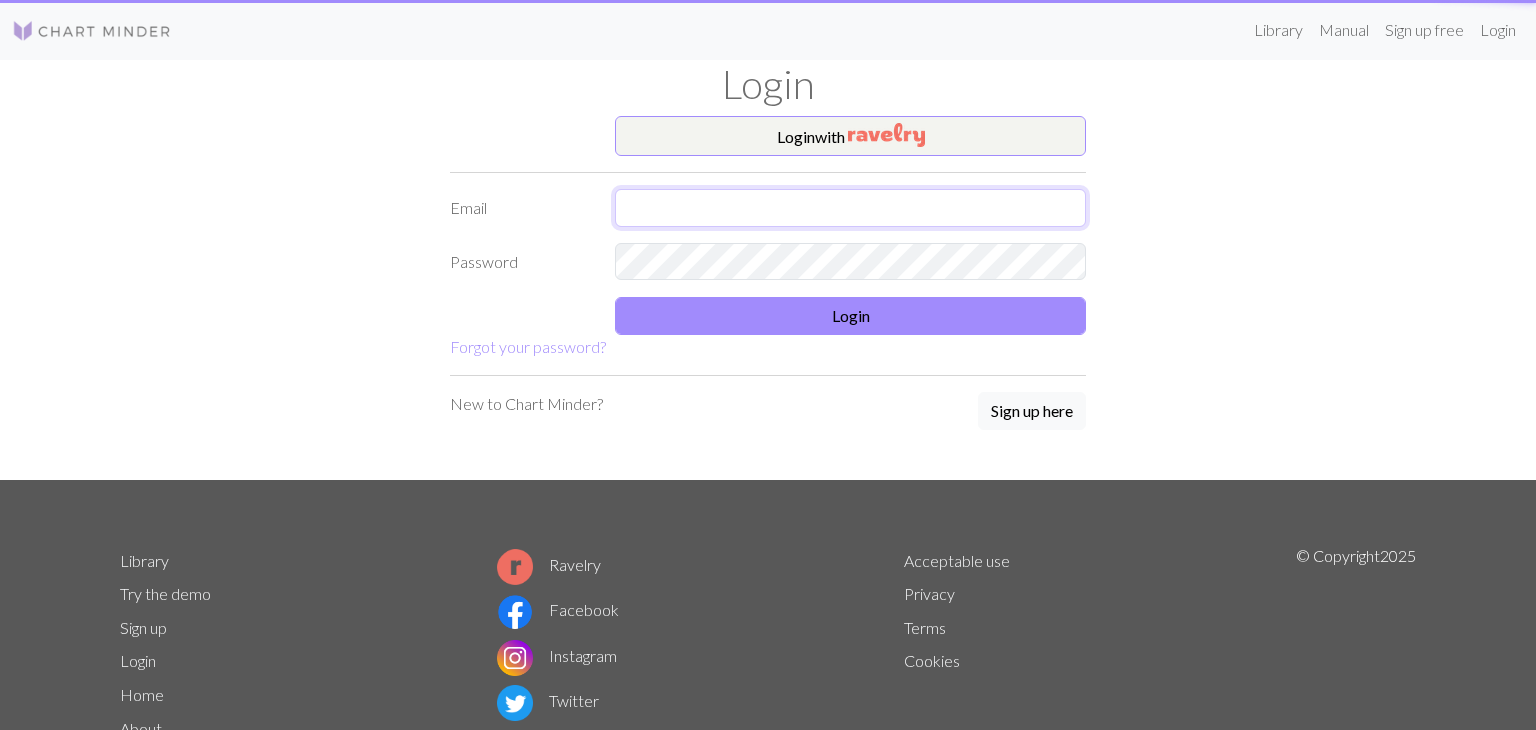 type on "eugeniekancir@gmail.com" 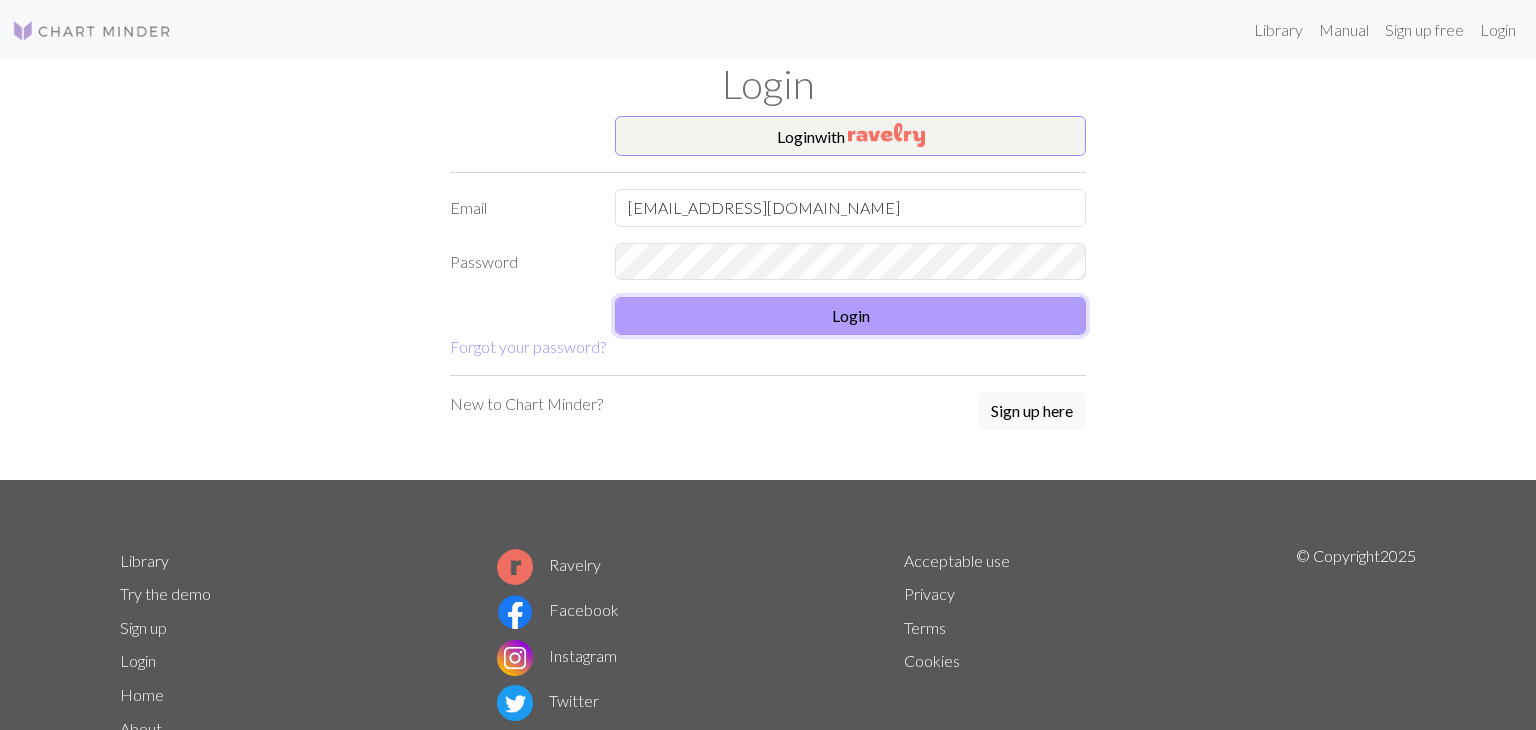 click on "Login" at bounding box center [850, 316] 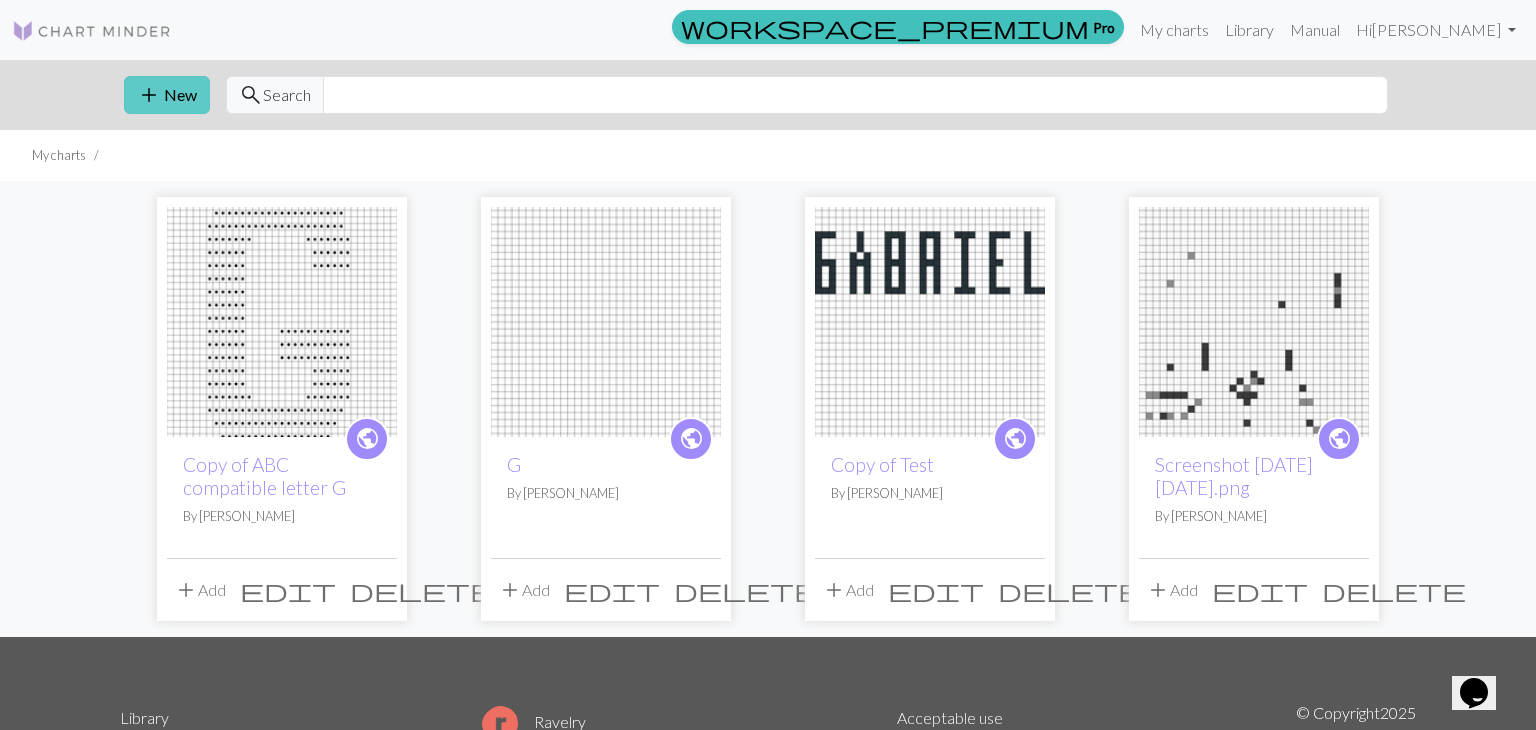 click on "add   New" at bounding box center [167, 95] 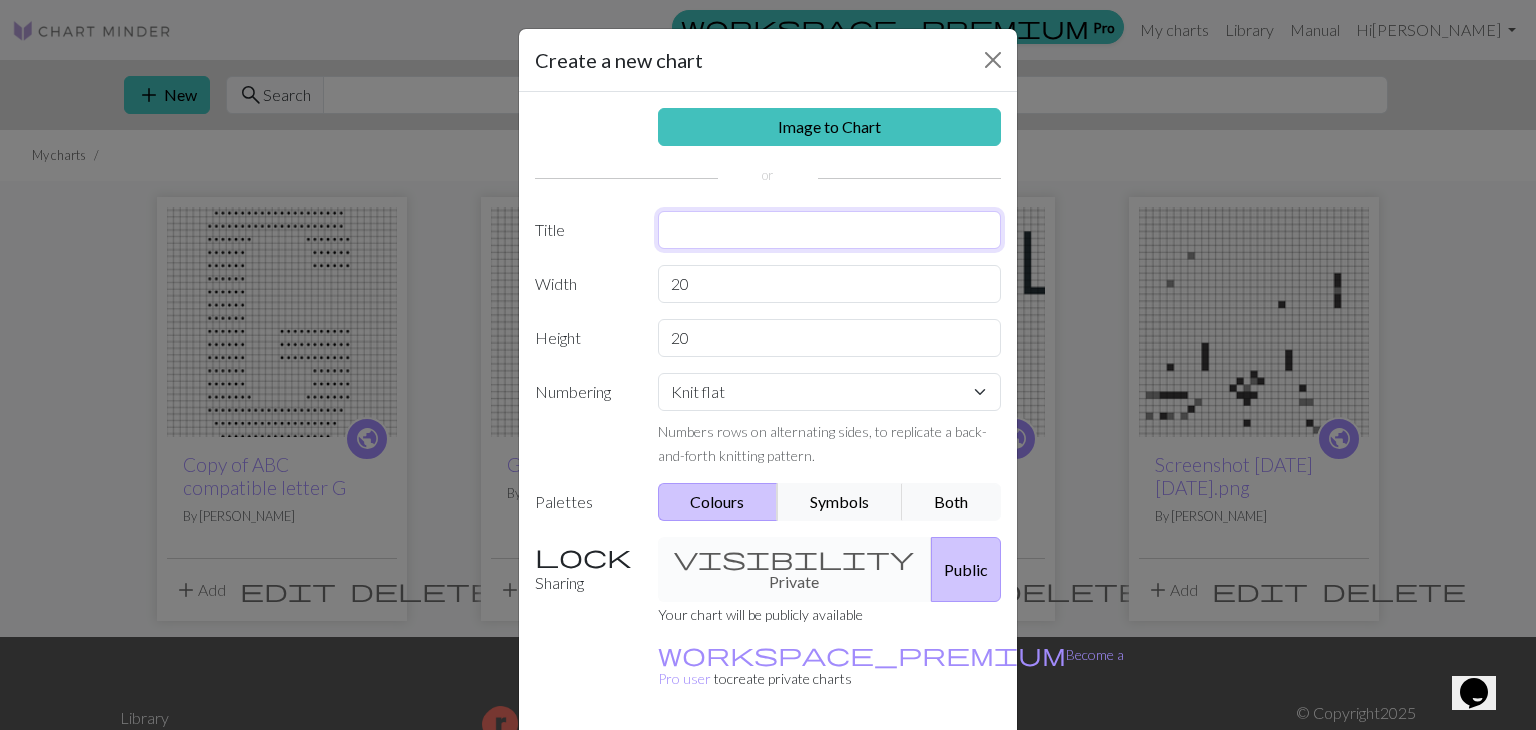 click at bounding box center (830, 230) 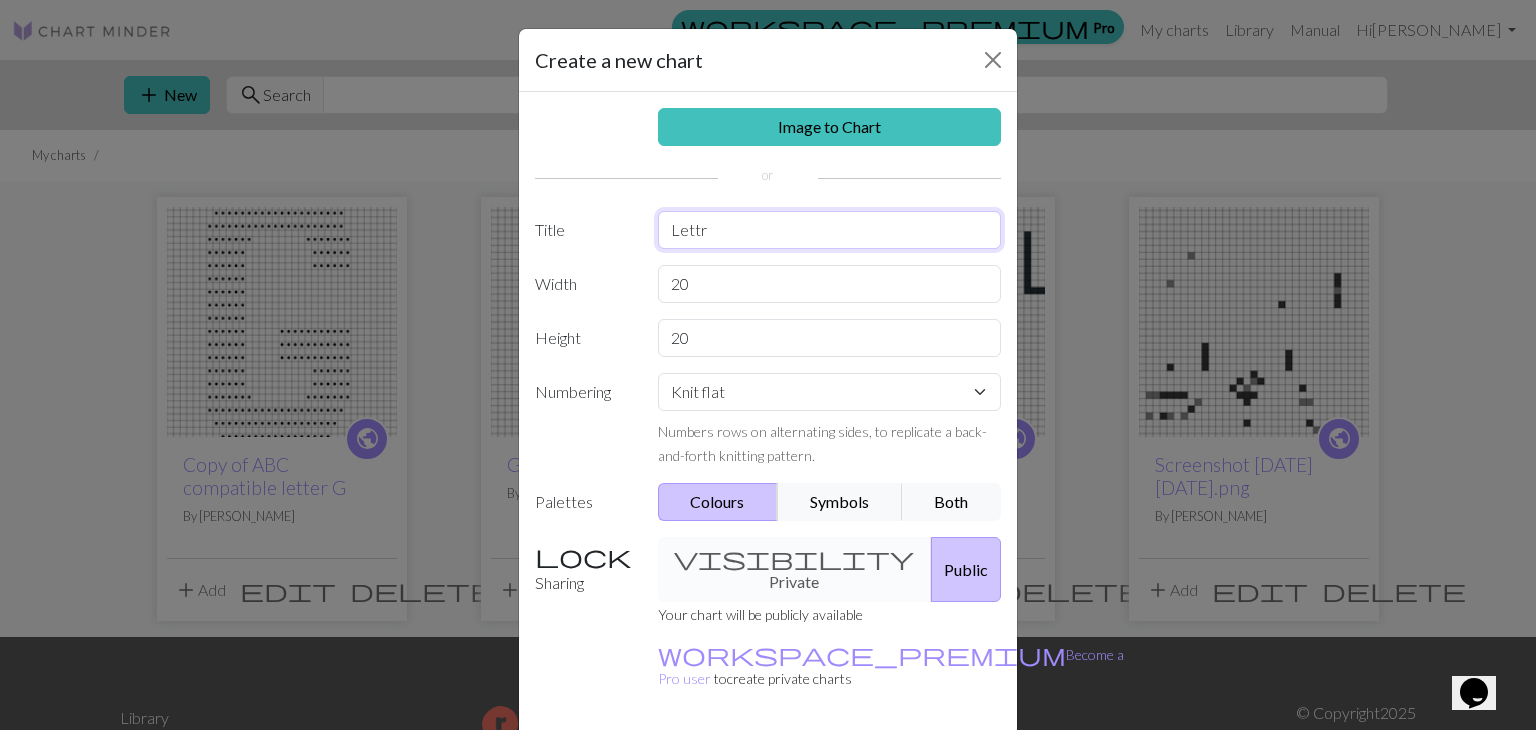 type on "Lettre" 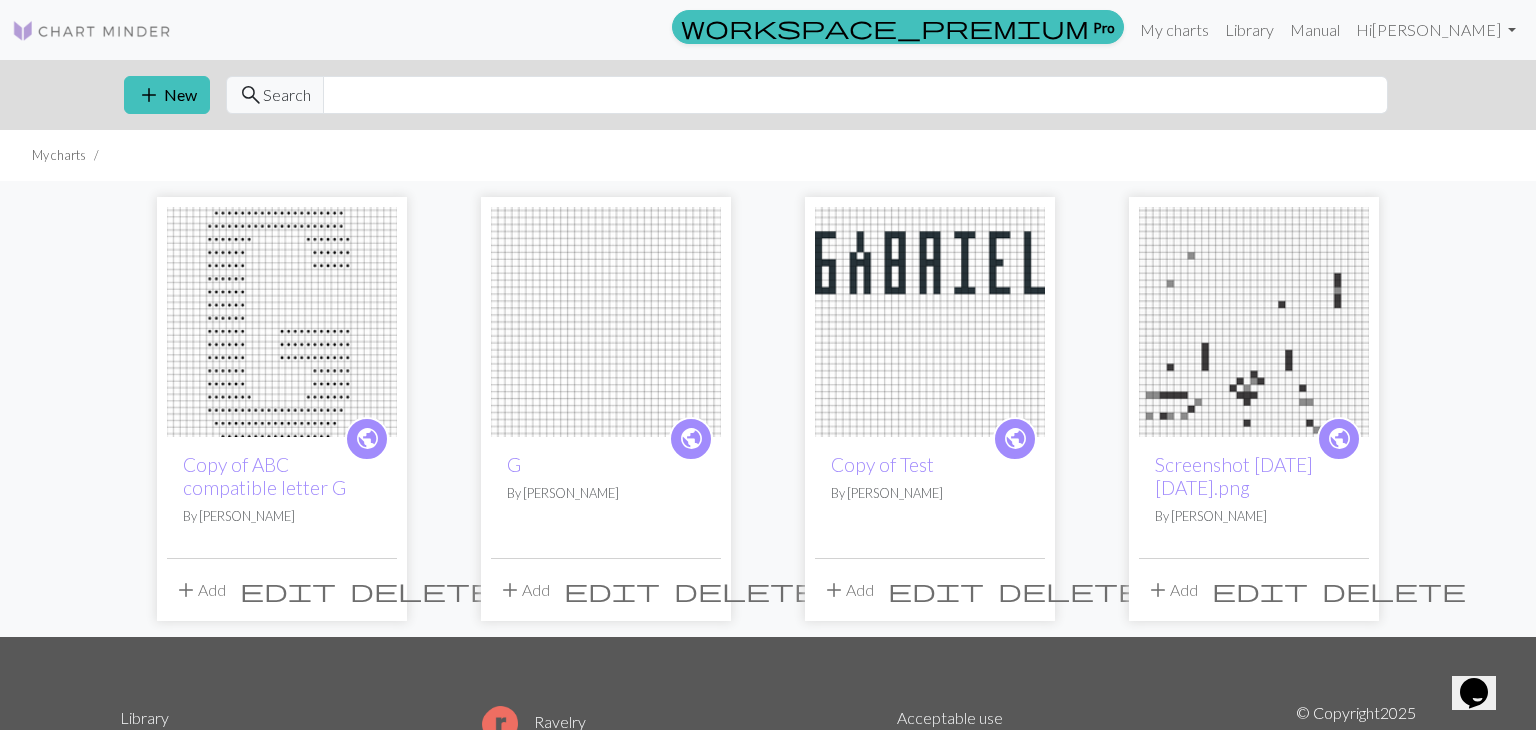 click at bounding box center (606, 322) 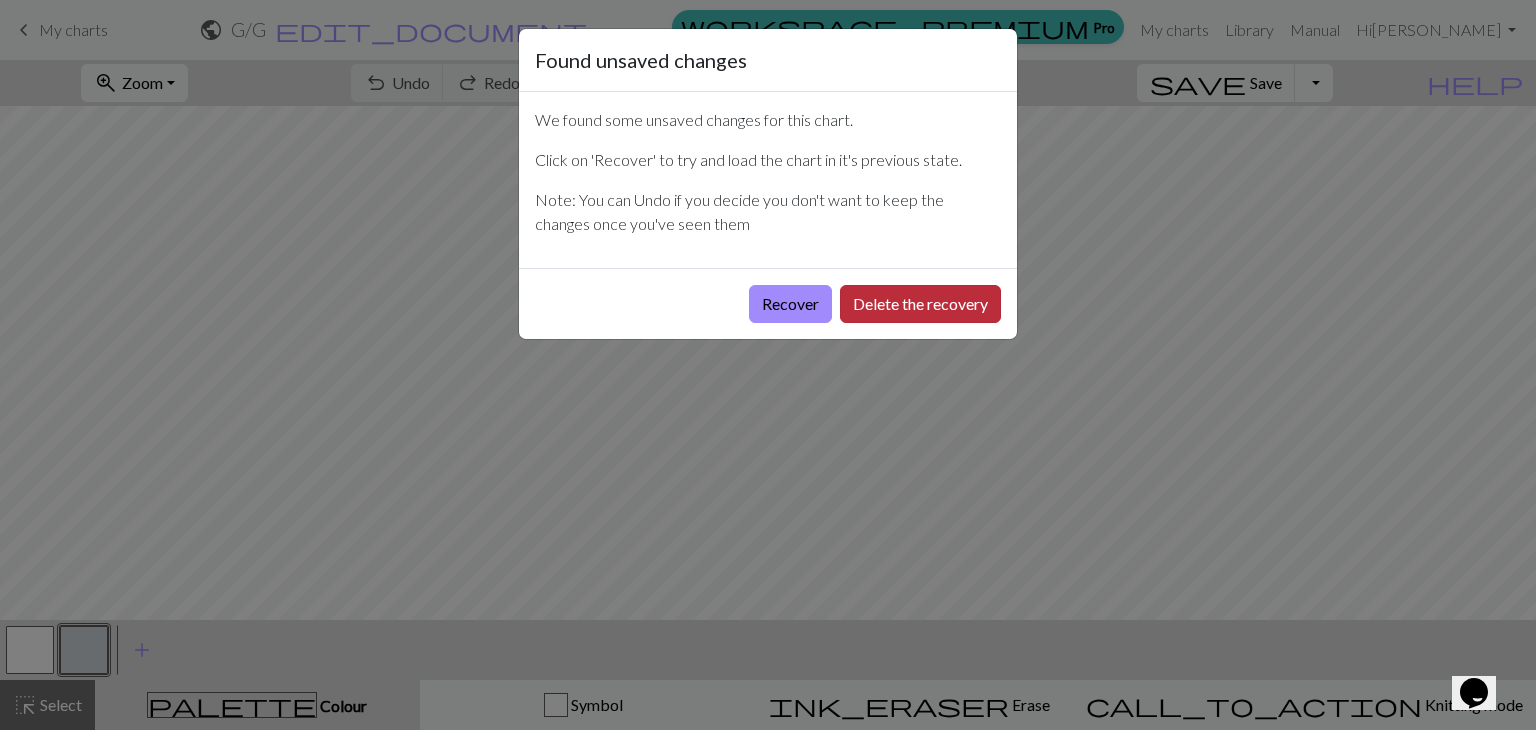 click on "Delete the recovery" at bounding box center [920, 304] 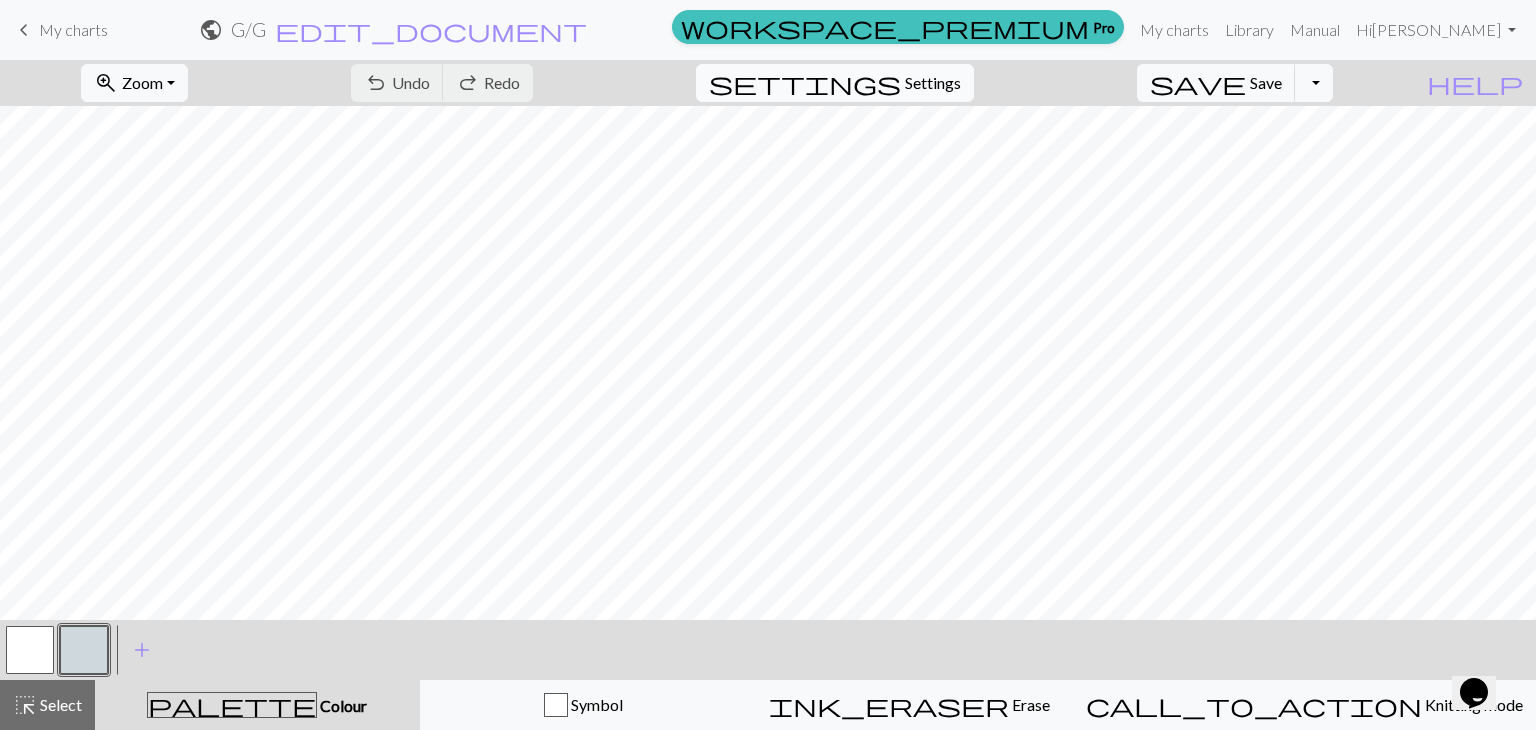 click on "settings" at bounding box center [805, 83] 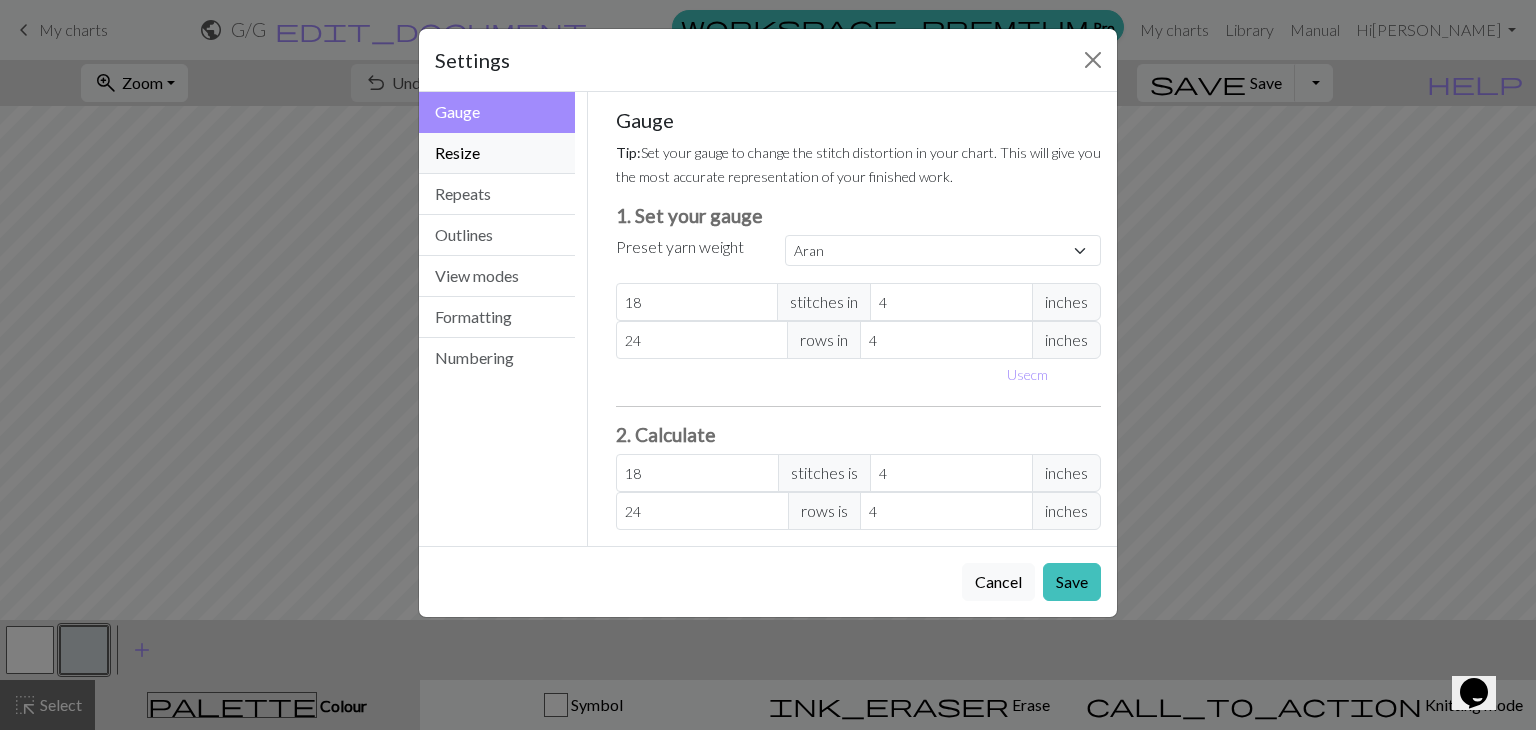 click on "Resize" at bounding box center (497, 153) 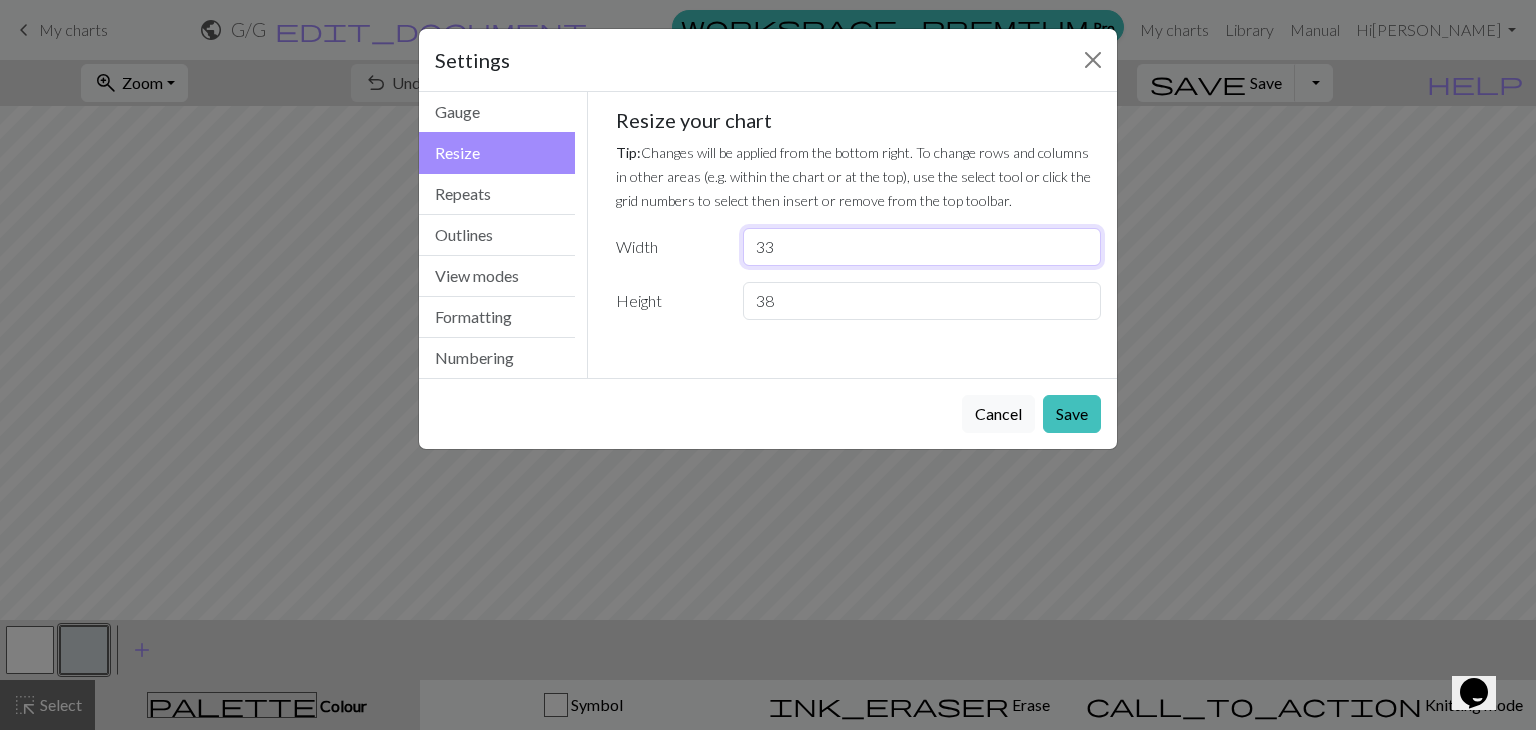 click on "33" at bounding box center (922, 247) 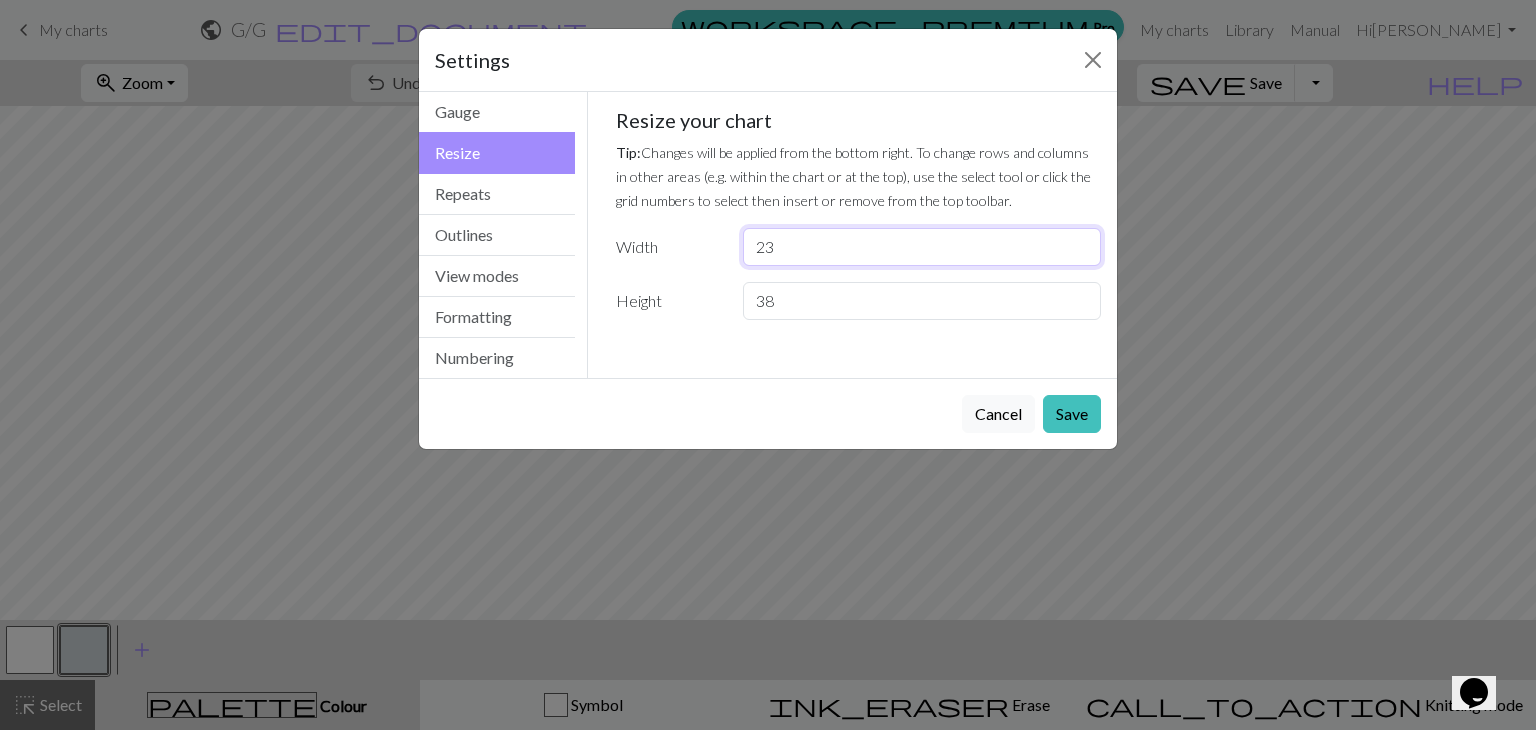 type on "23" 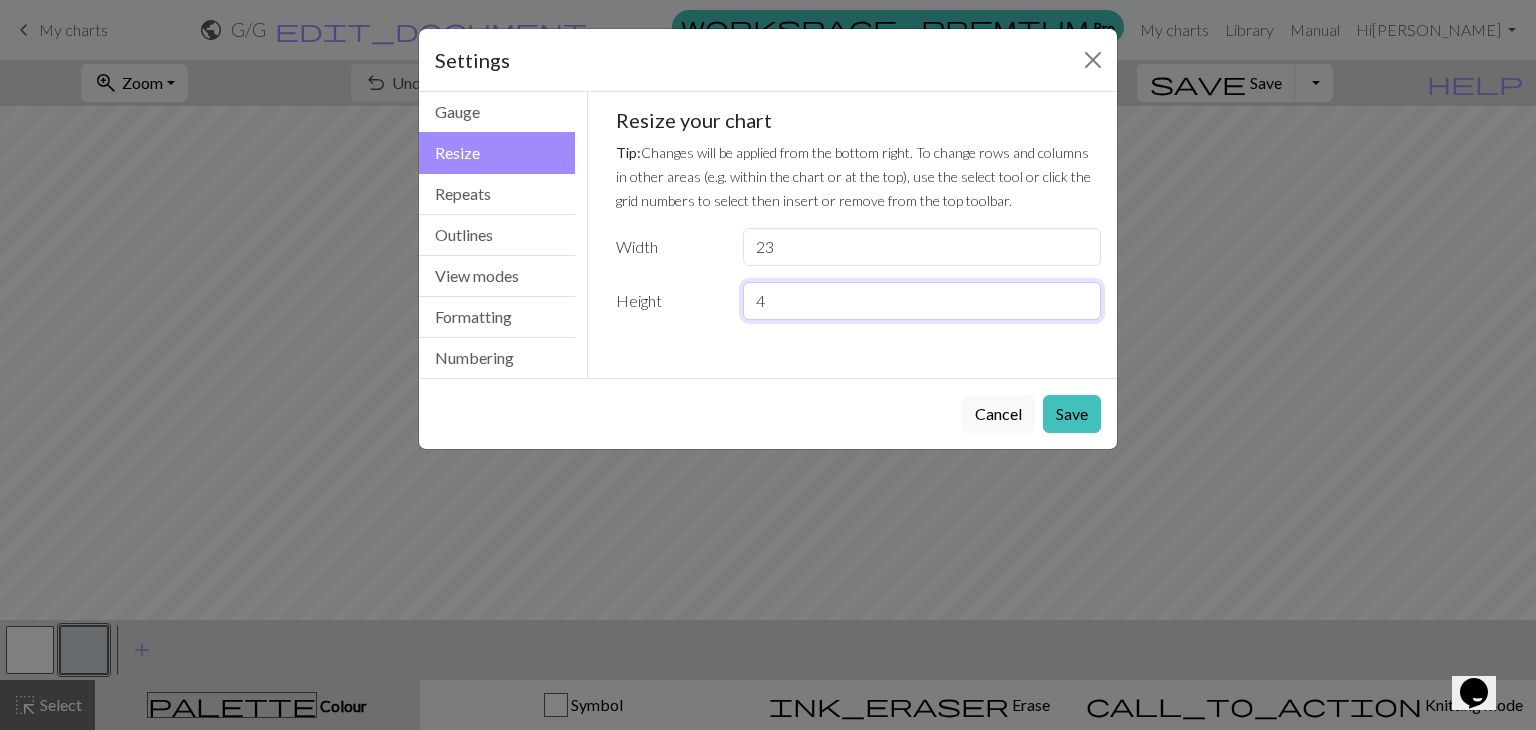 type on "41" 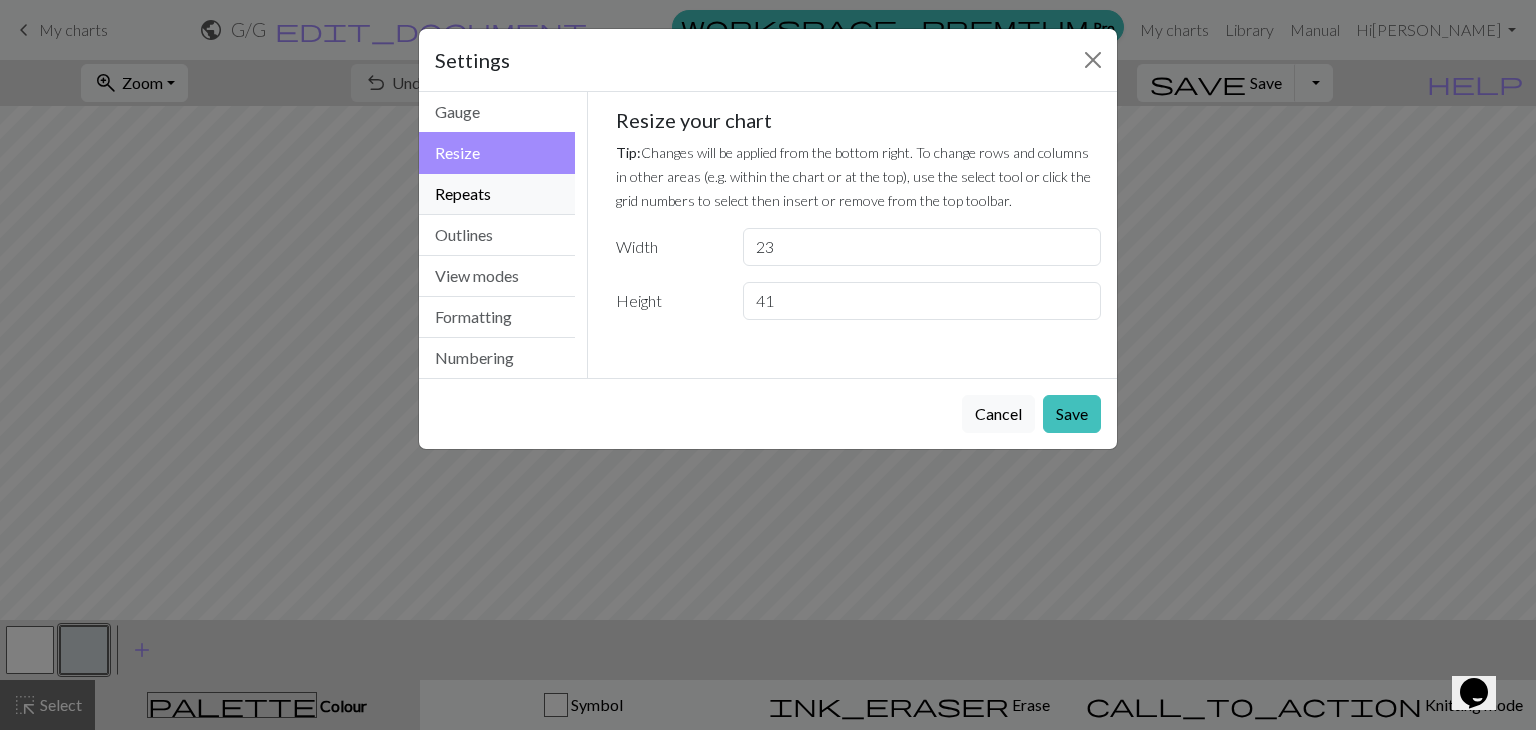 click on "Repeats" at bounding box center (497, 194) 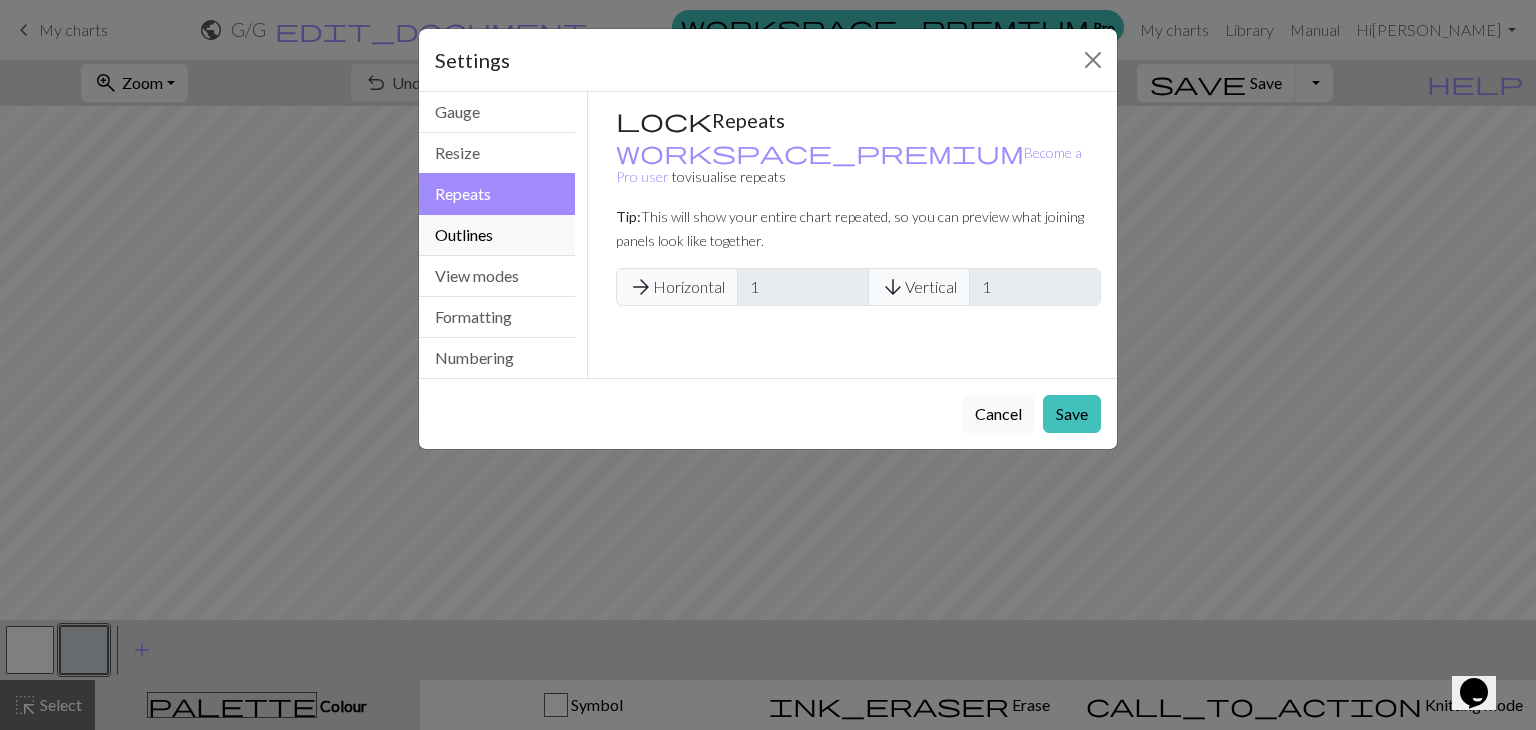 click on "Outlines" at bounding box center (497, 235) 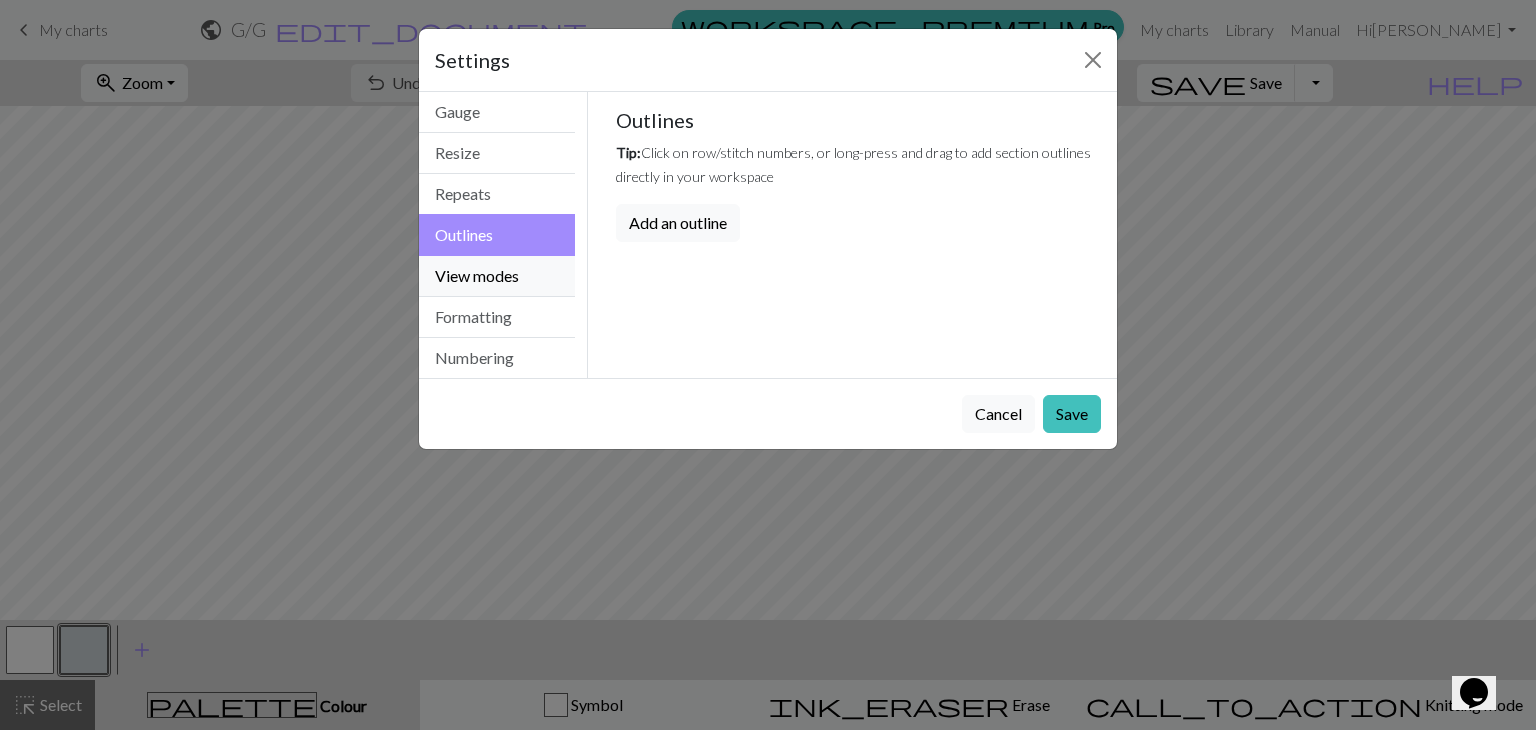 click on "View modes" at bounding box center [497, 276] 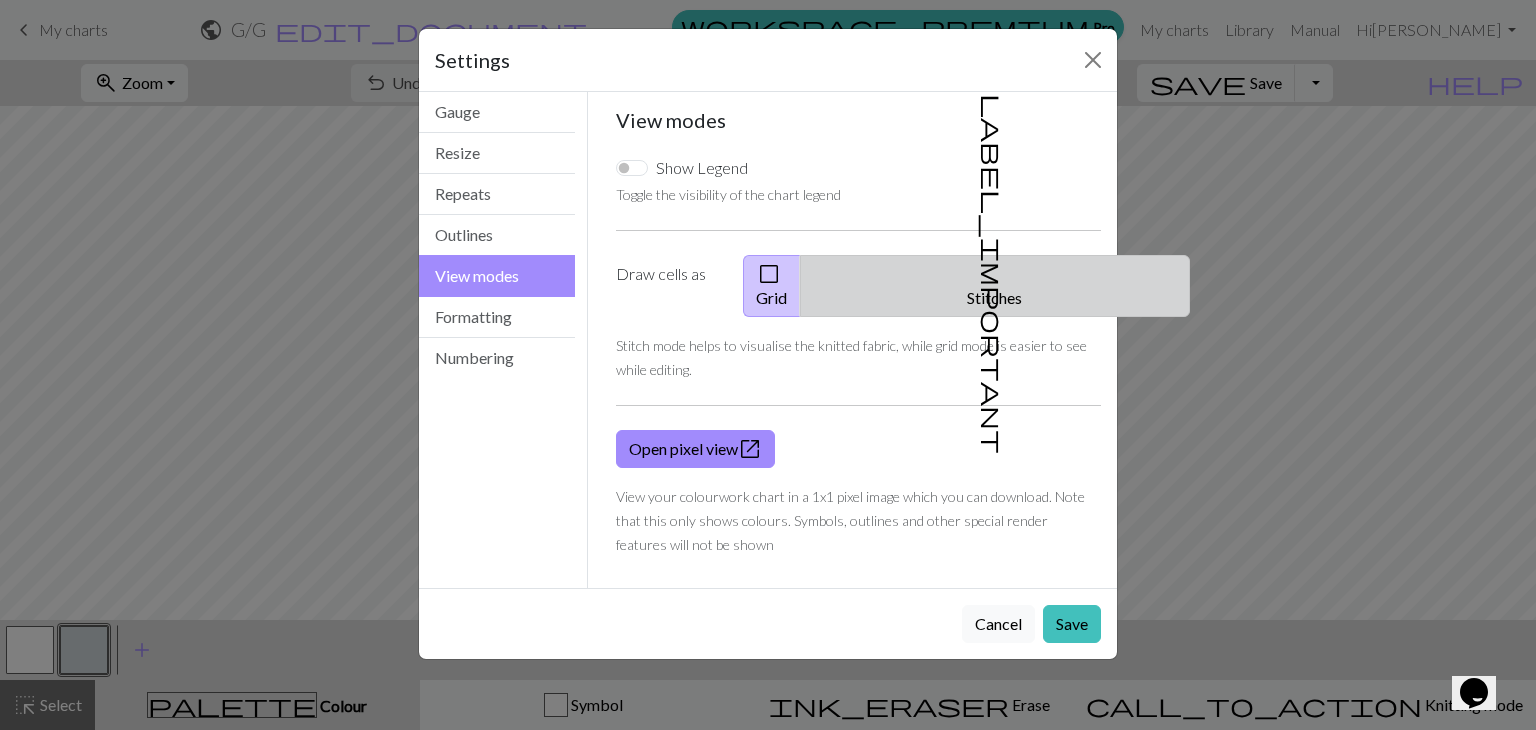 click on "label_important" at bounding box center (993, 274) 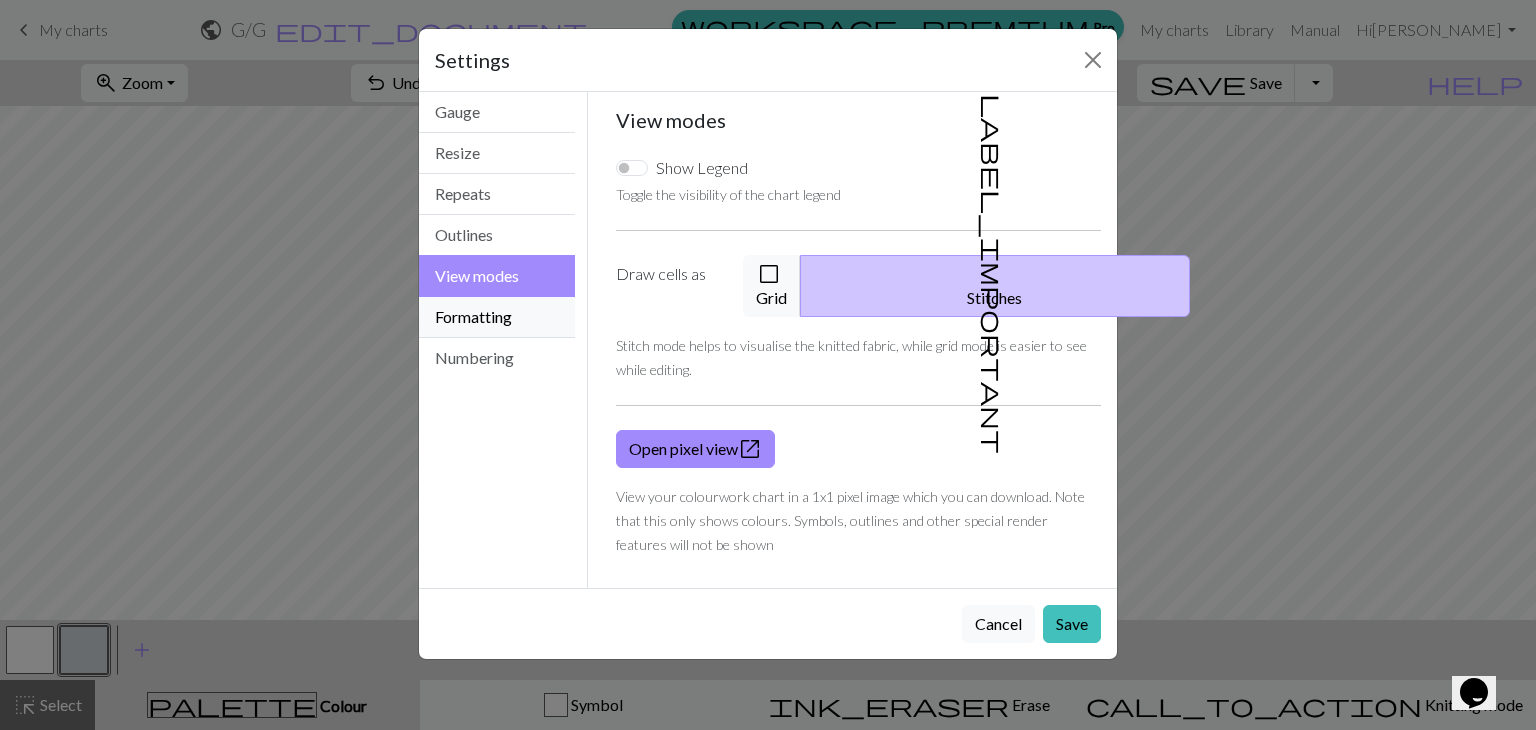 click on "Formatting" at bounding box center (497, 317) 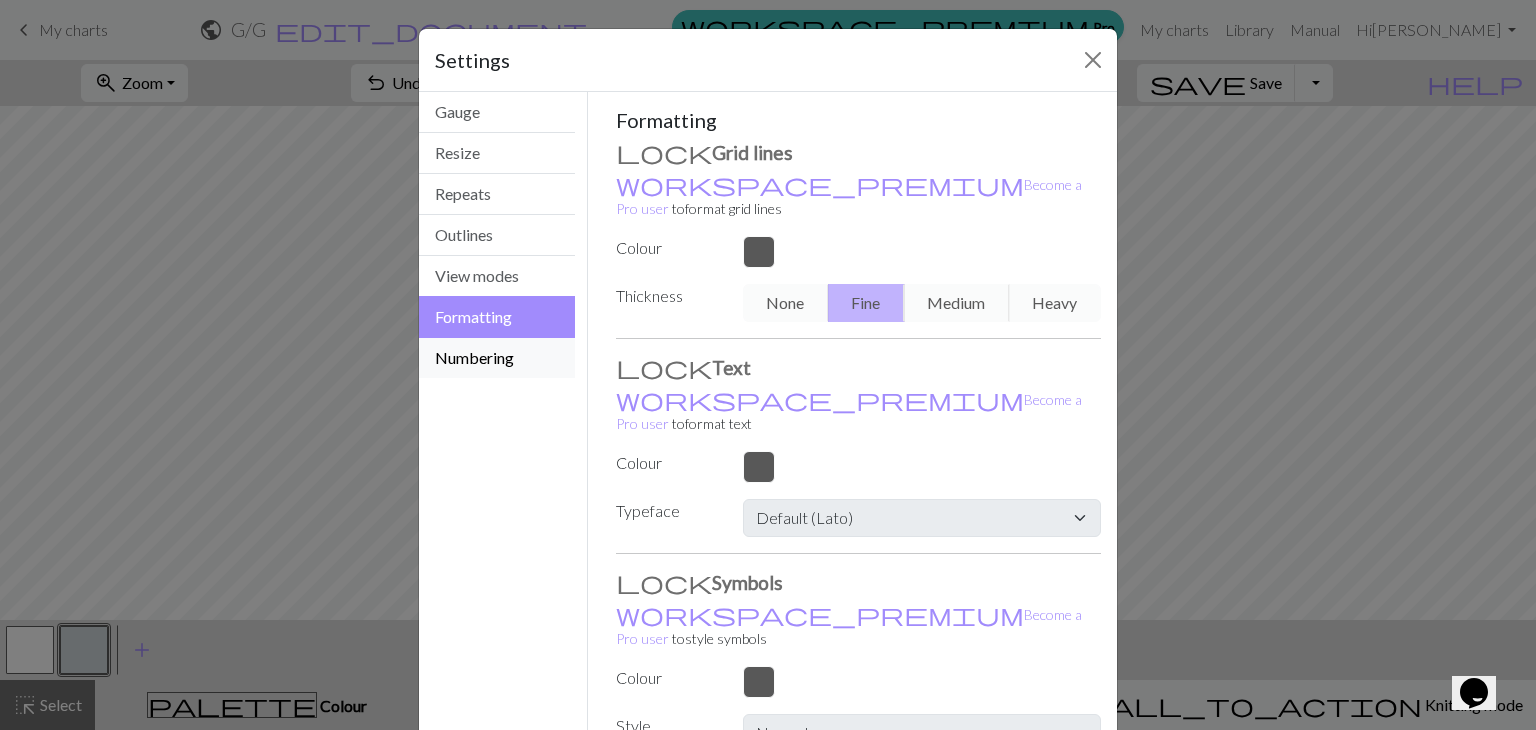 click on "Numbering" at bounding box center [497, 358] 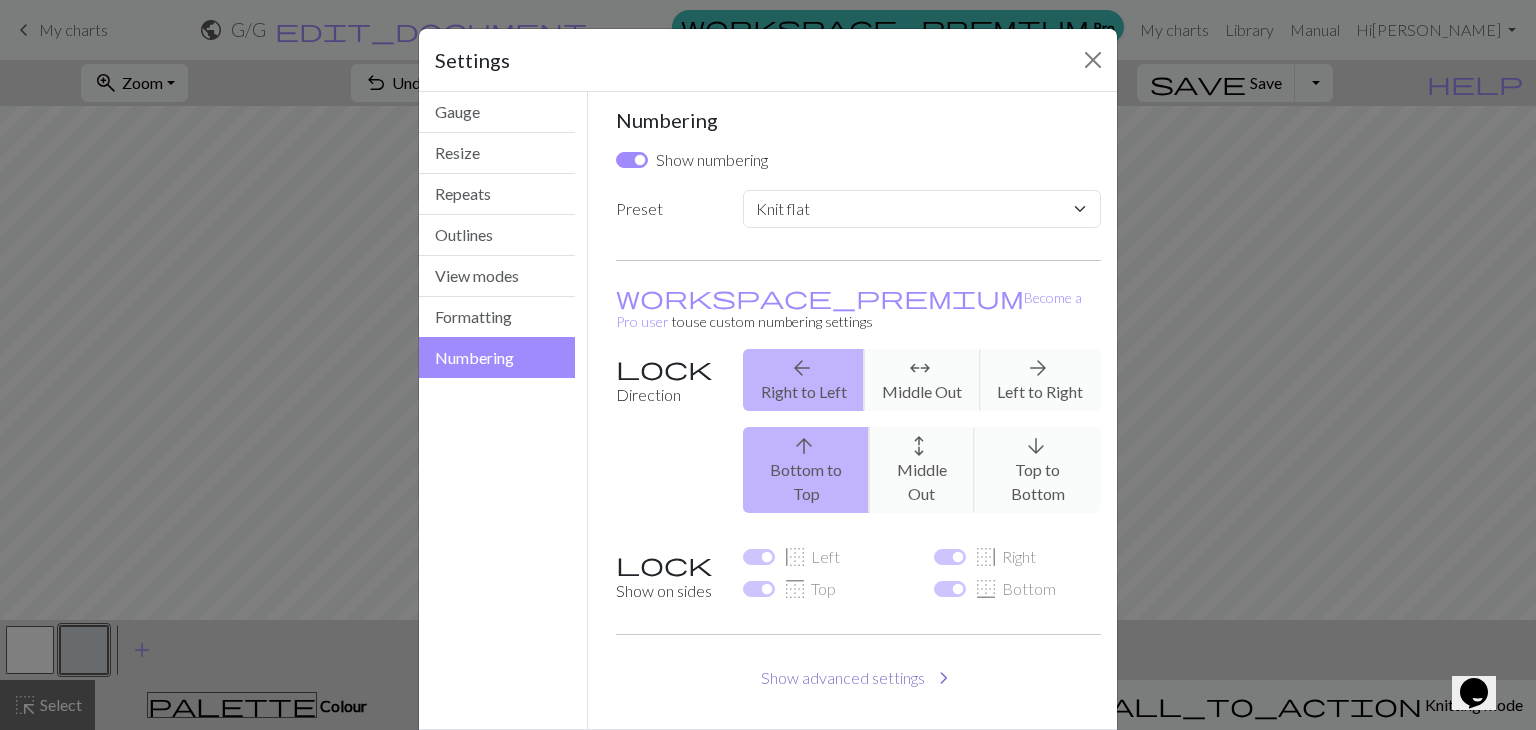 click on "Show advanced settings   chevron_right" at bounding box center (859, 678) 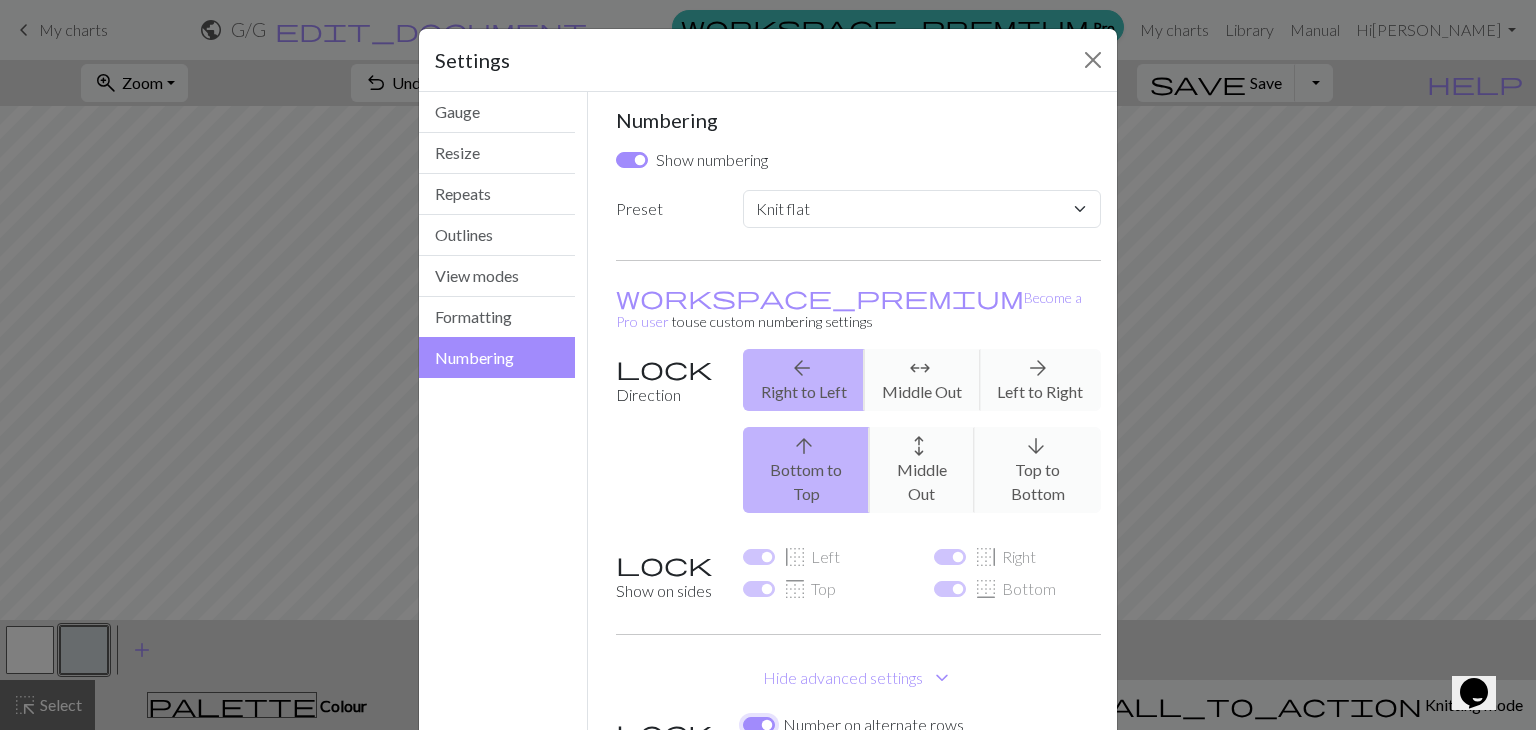 click on "Number on alternate rows" at bounding box center (759, 725) 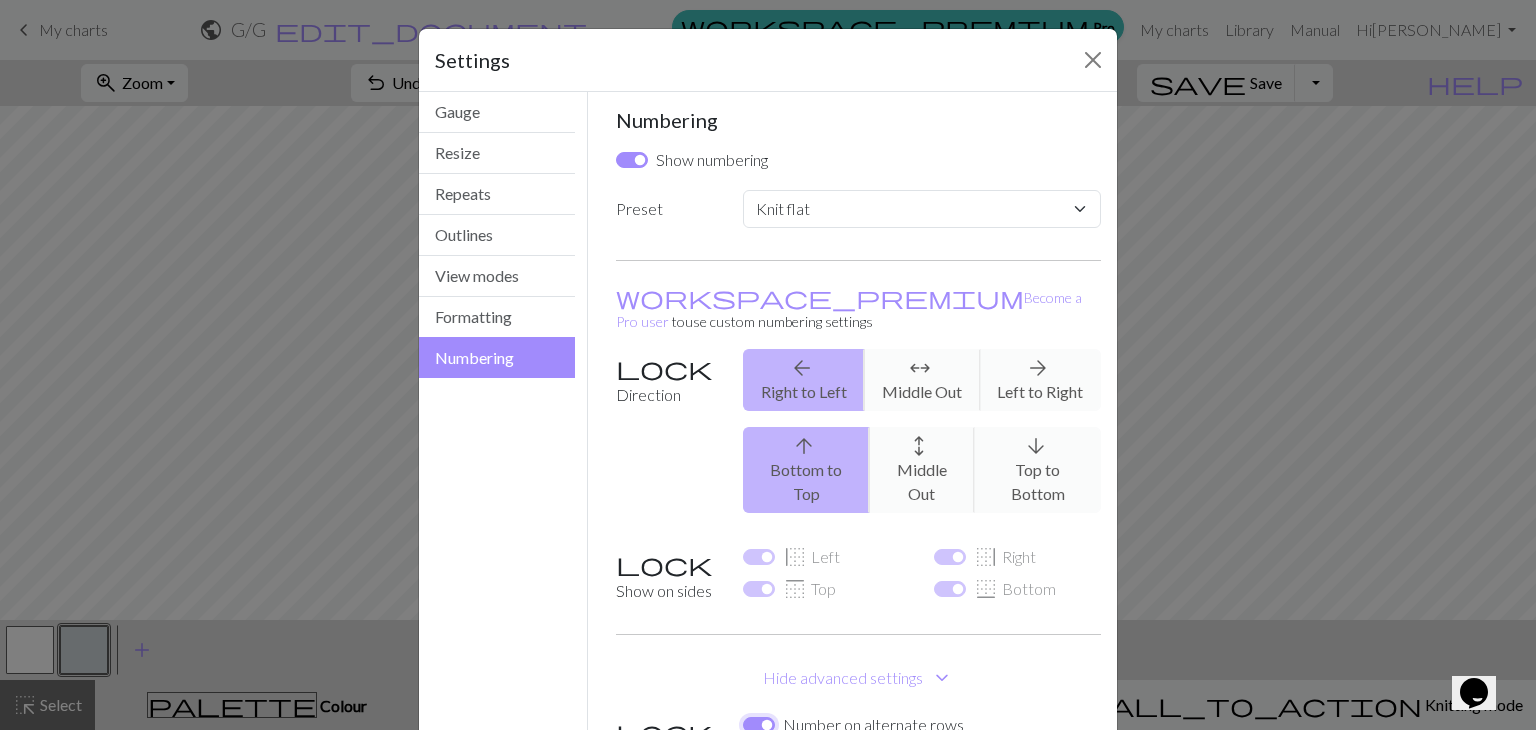 checkbox on "false" 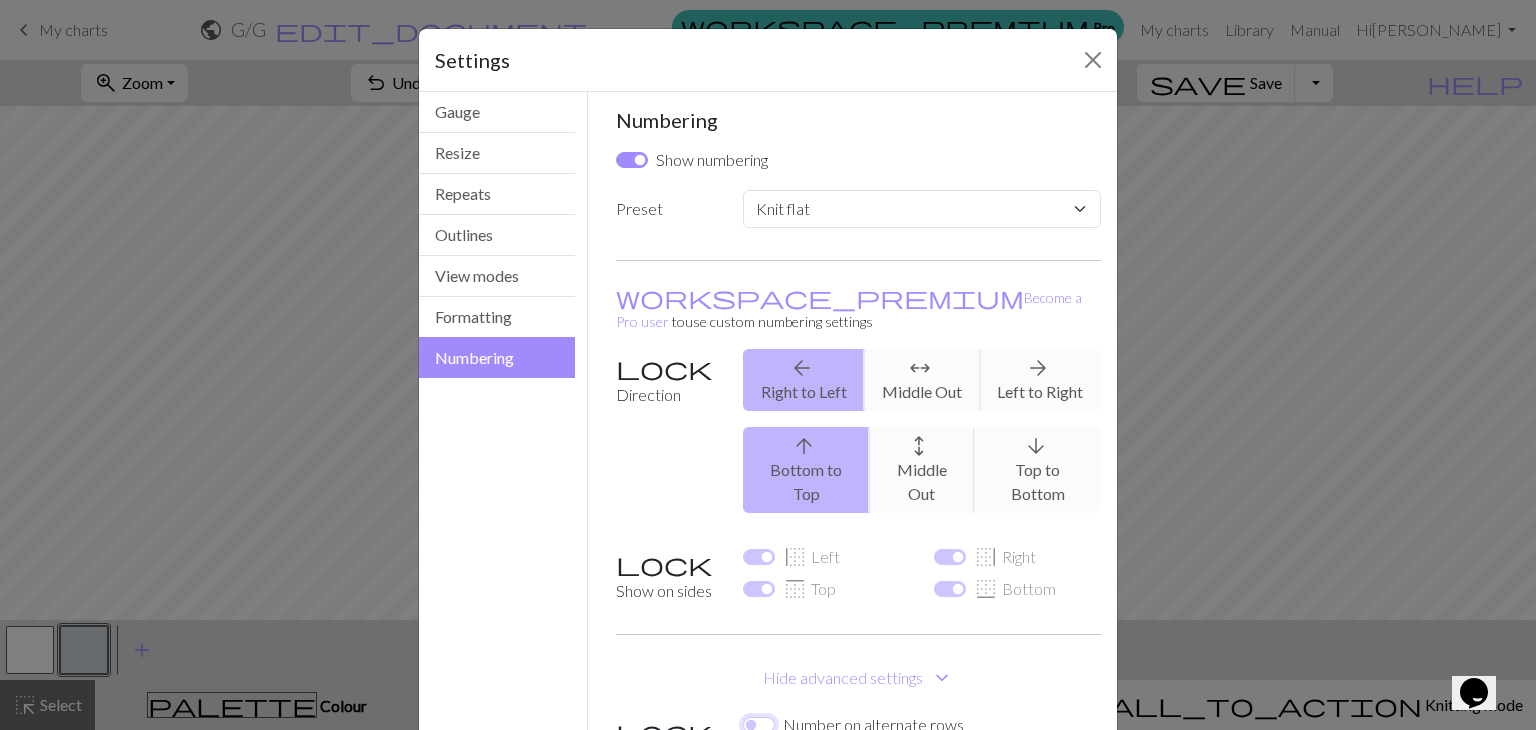 select 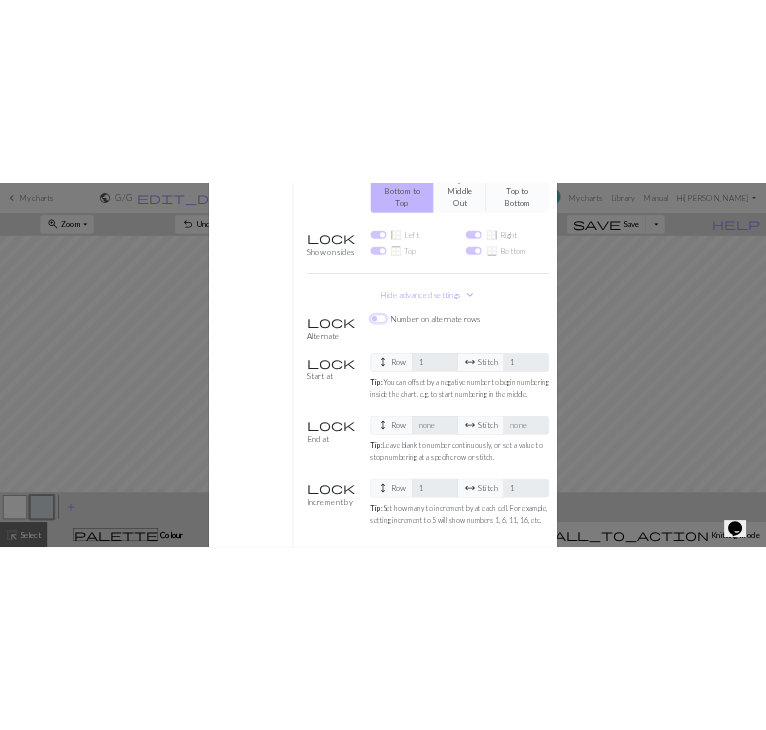 scroll, scrollTop: 446, scrollLeft: 0, axis: vertical 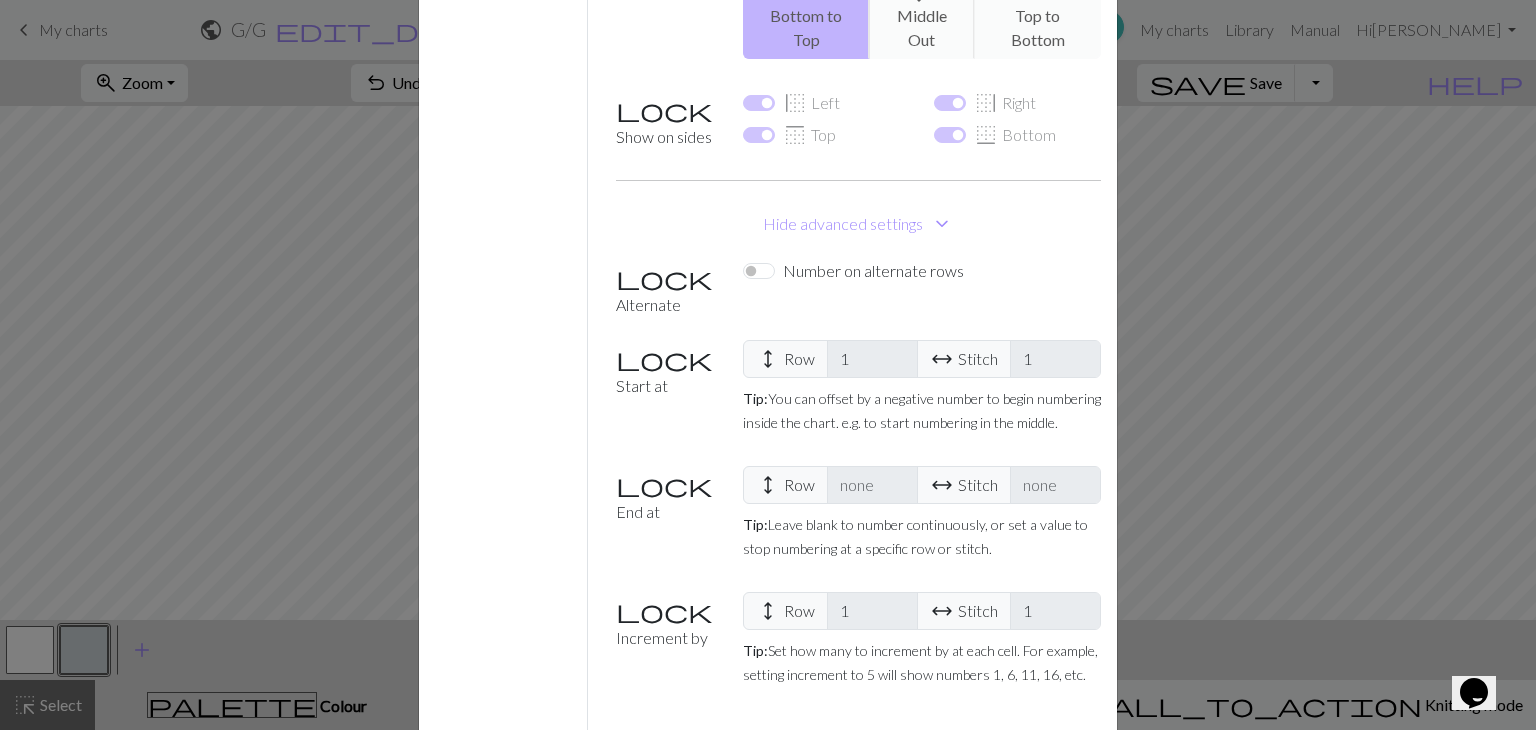 click on "Save" at bounding box center (1072, 770) 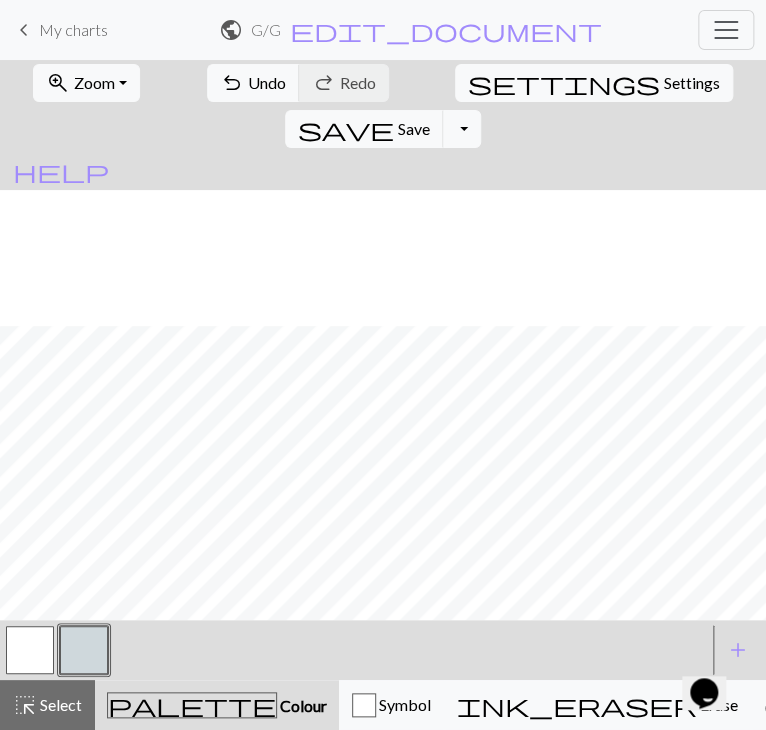 scroll, scrollTop: 215, scrollLeft: 0, axis: vertical 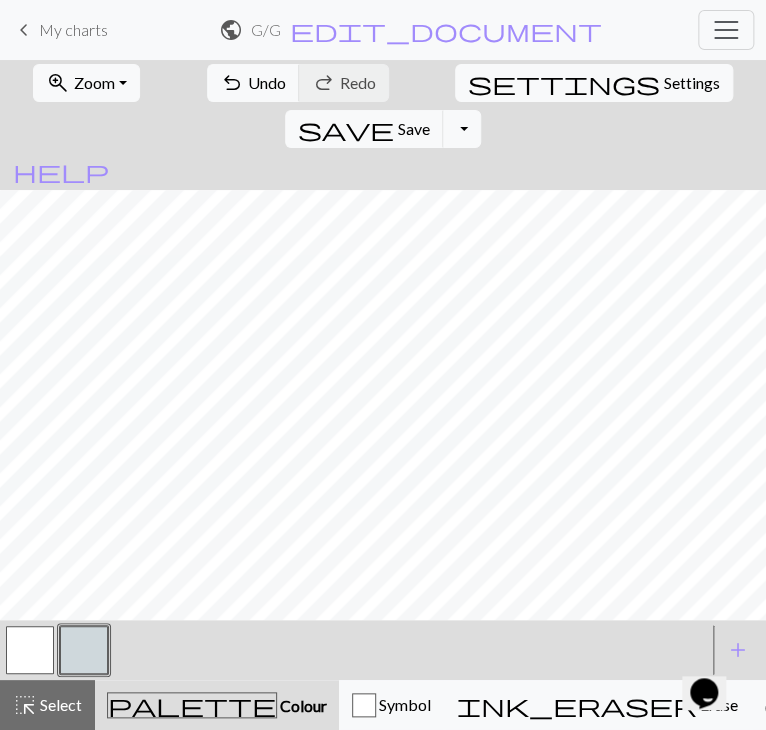 click at bounding box center (84, 650) 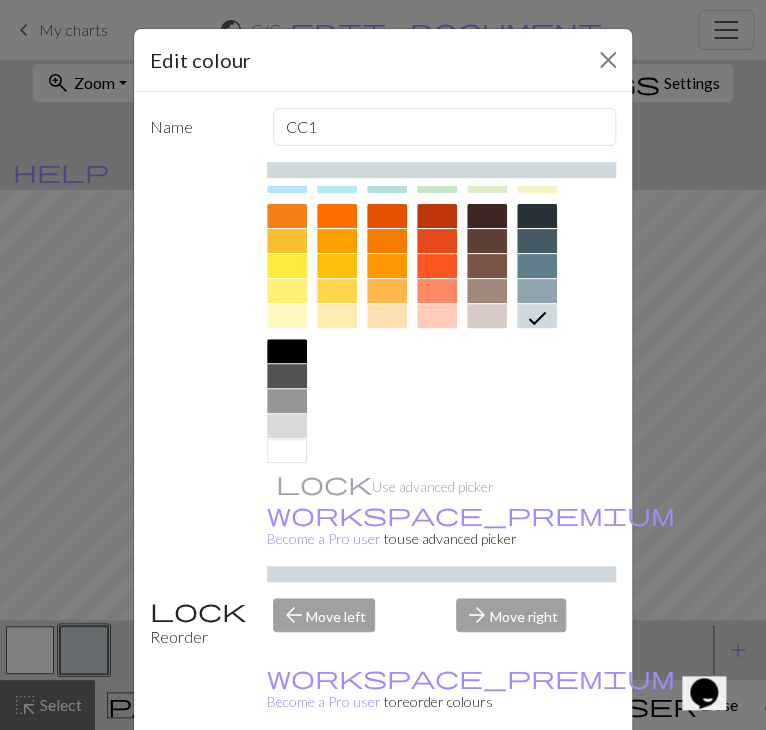 scroll, scrollTop: 267, scrollLeft: 0, axis: vertical 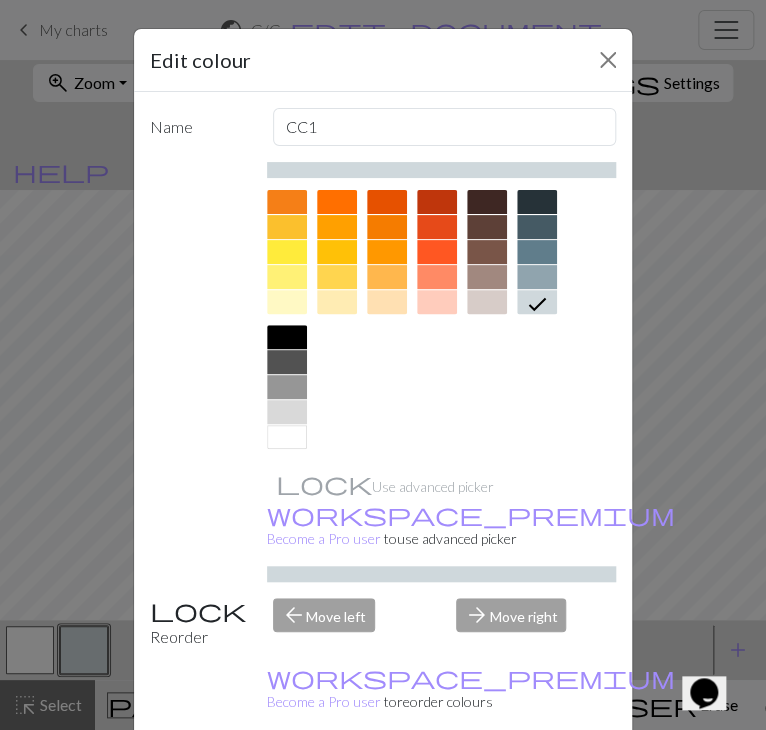 click at bounding box center [537, 227] 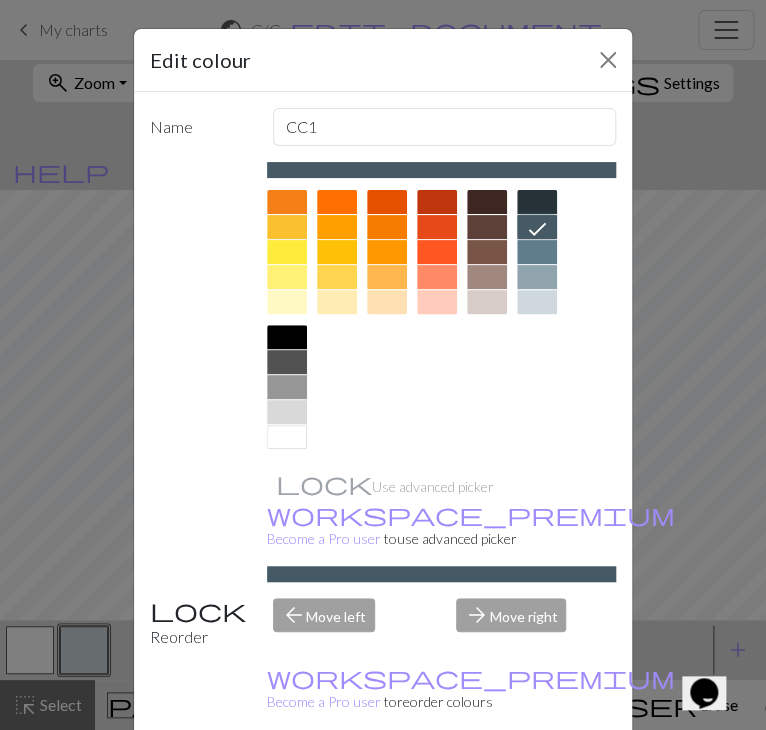 click on "Done" at bounding box center [503, 781] 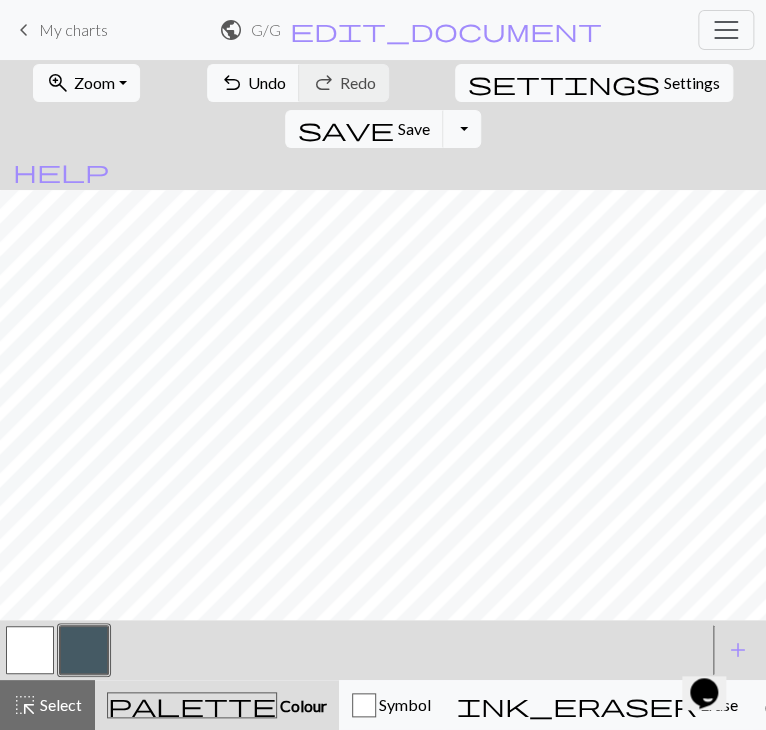 click at bounding box center [30, 650] 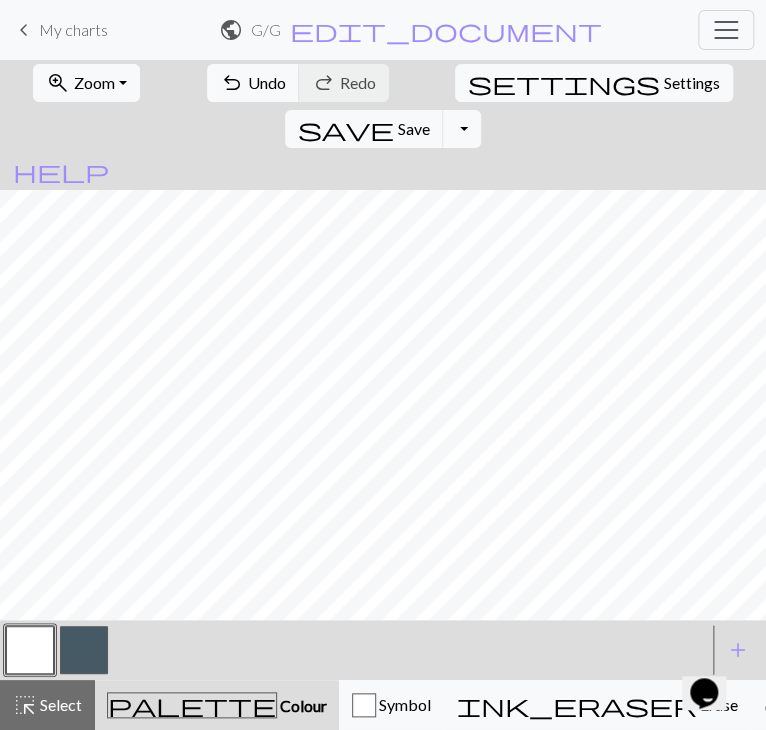 click at bounding box center [84, 650] 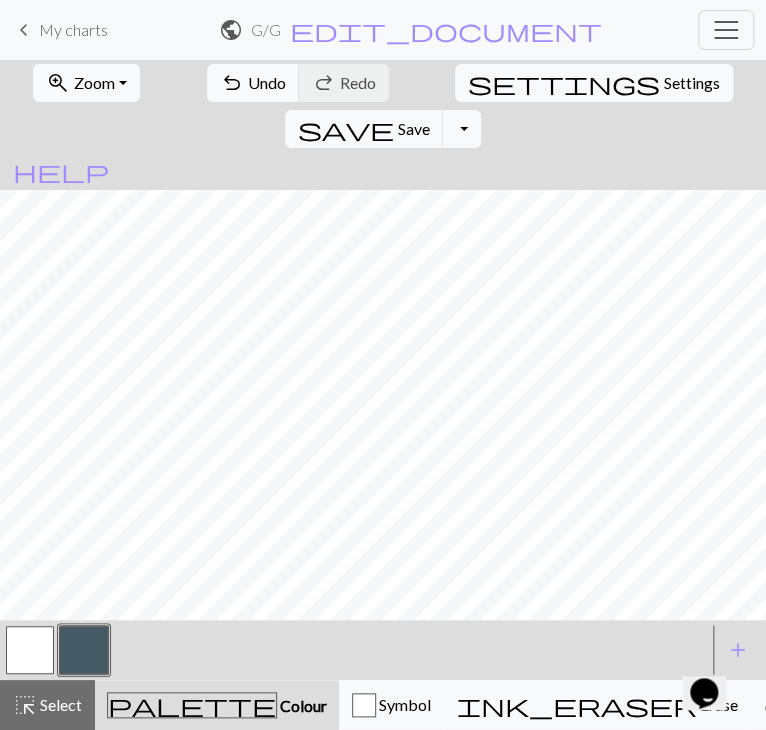 click at bounding box center (84, 650) 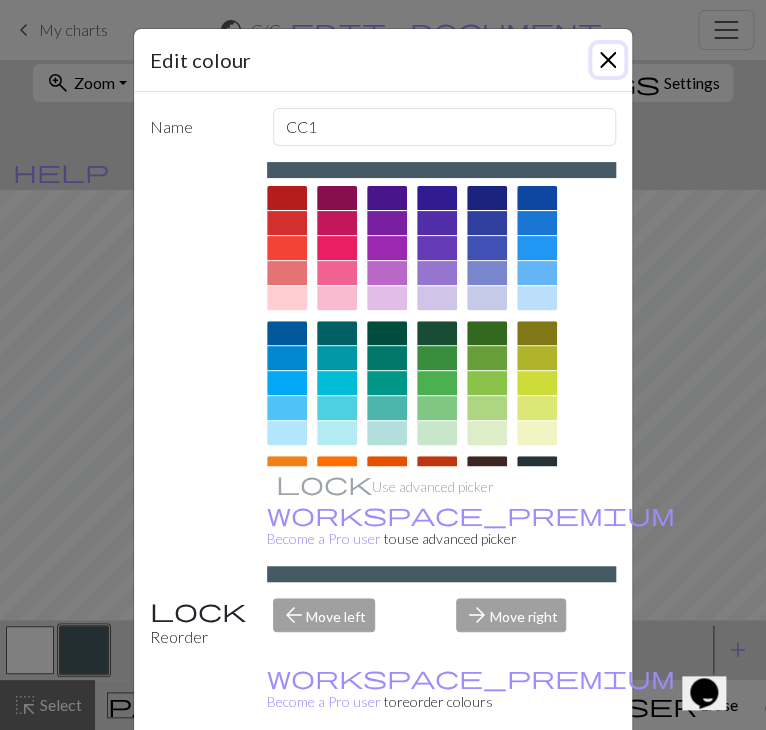 click at bounding box center [608, 60] 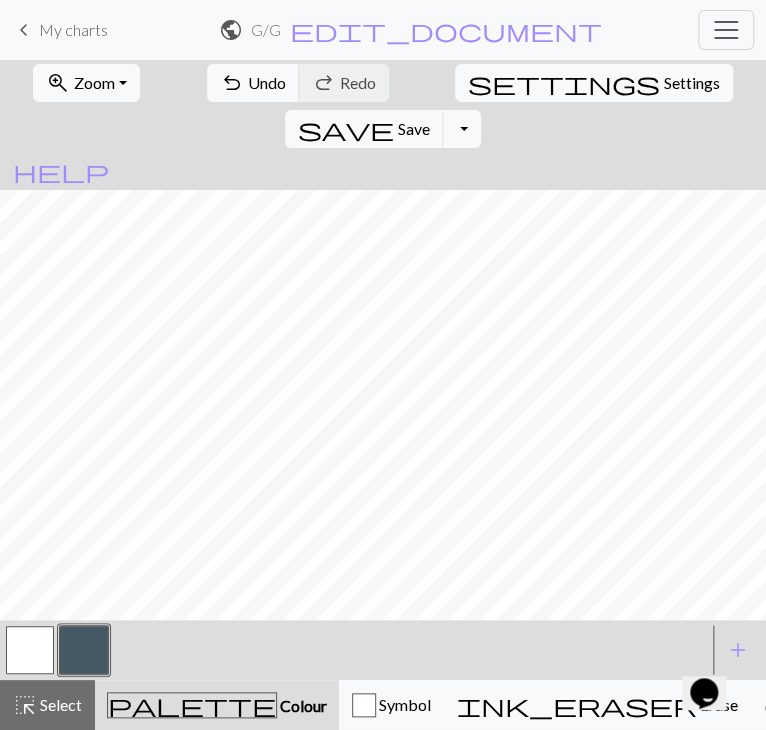 click at bounding box center [30, 650] 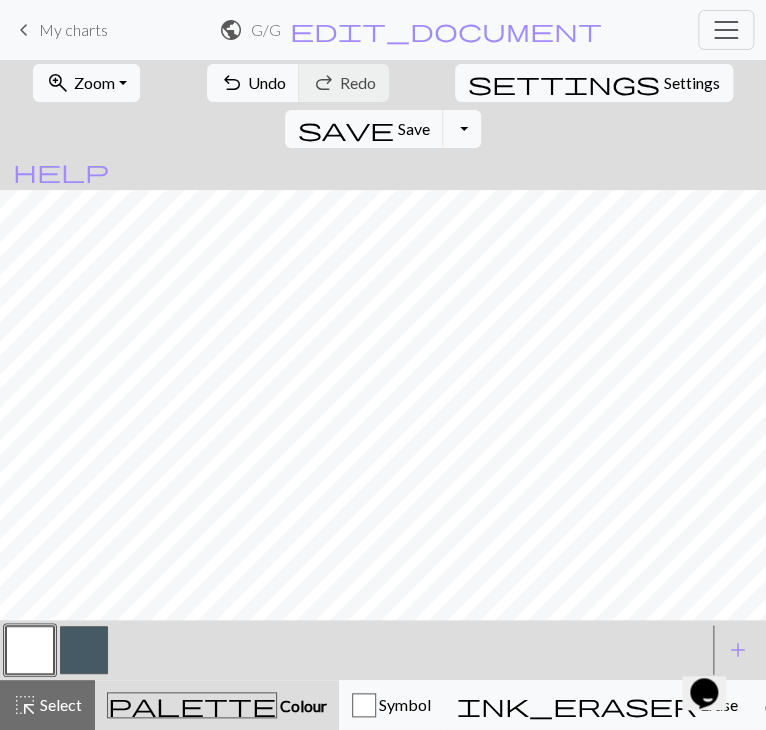 click at bounding box center (30, 650) 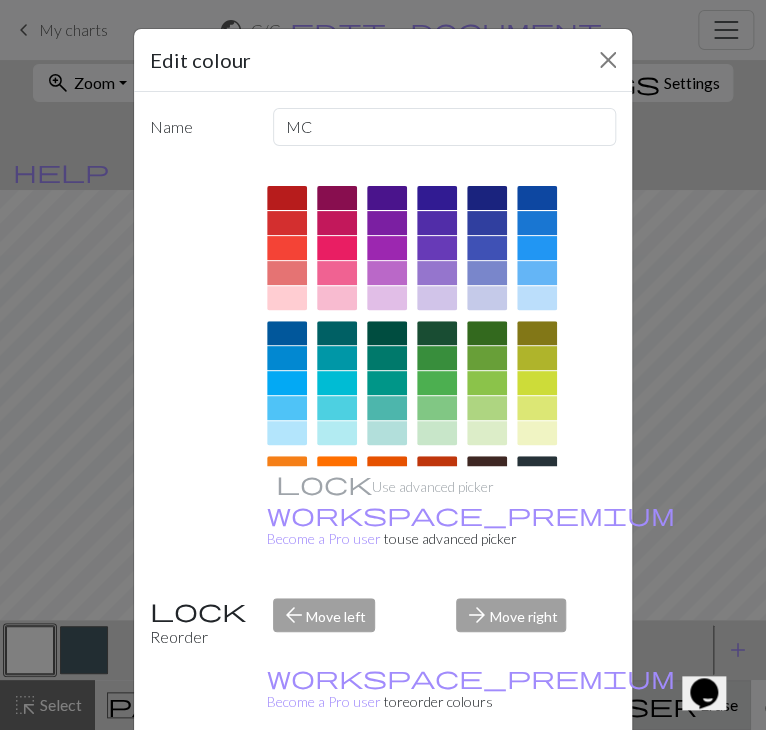 click on "Cancel" at bounding box center [579, 781] 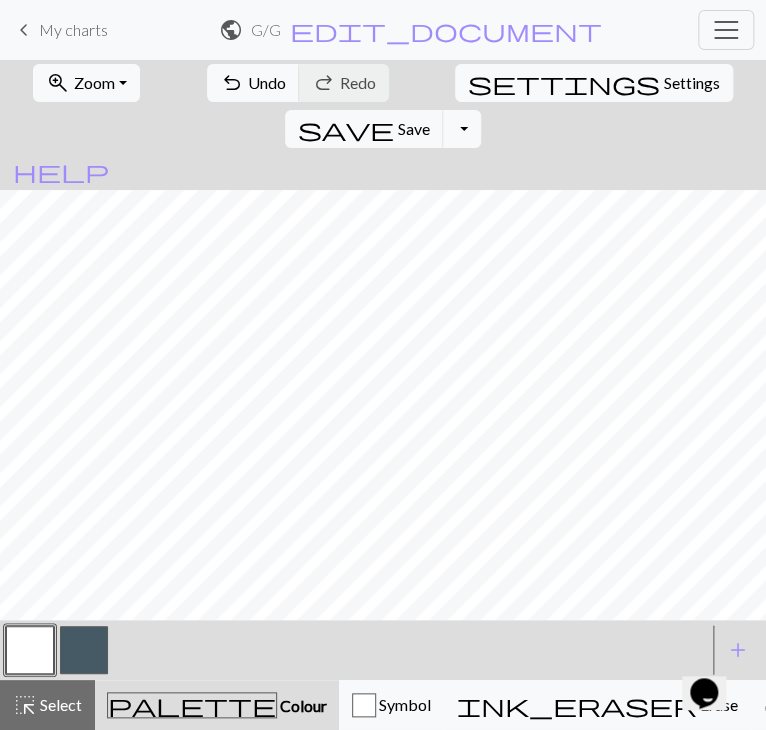 click at bounding box center (84, 650) 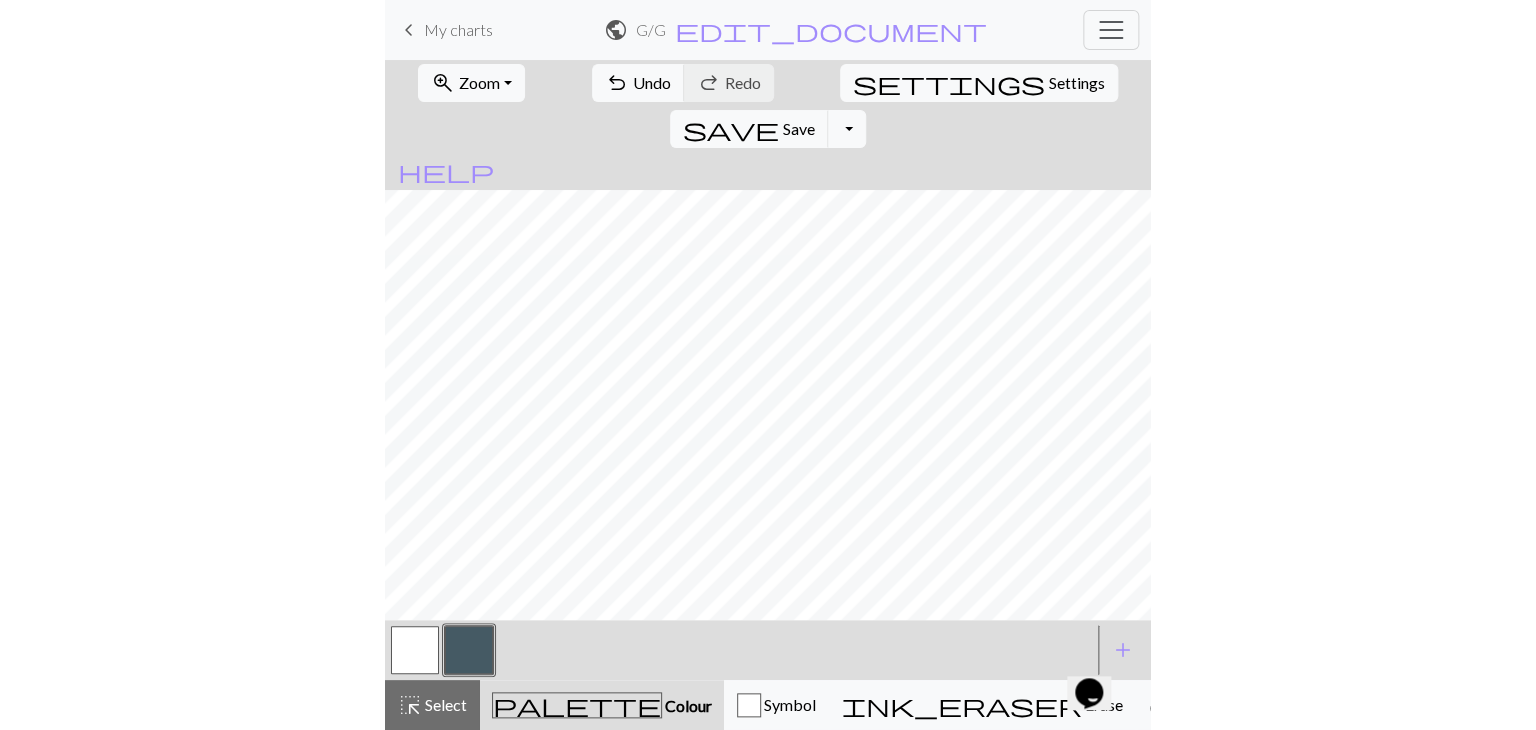 scroll, scrollTop: 34, scrollLeft: 0, axis: vertical 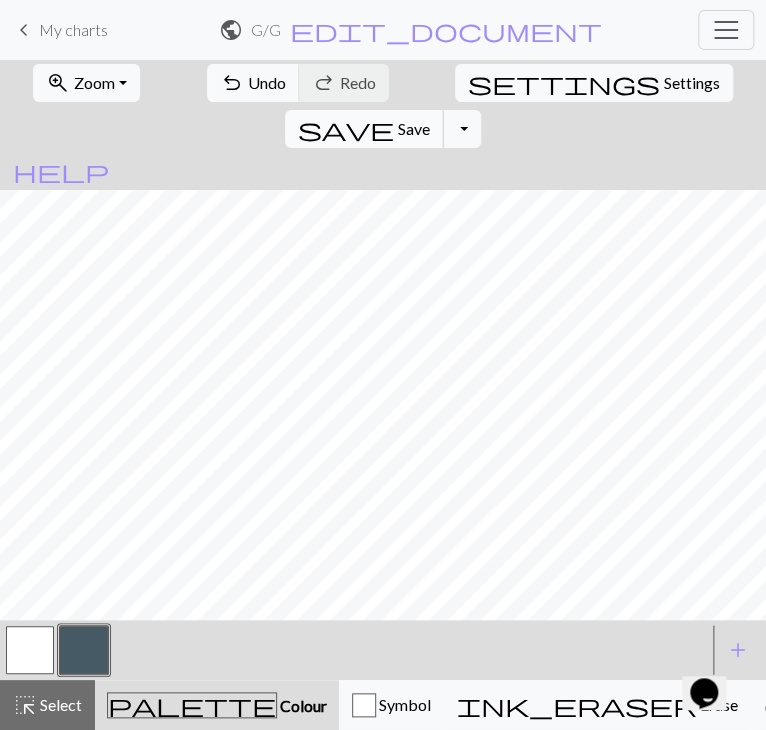 click on "Save" at bounding box center [414, 128] 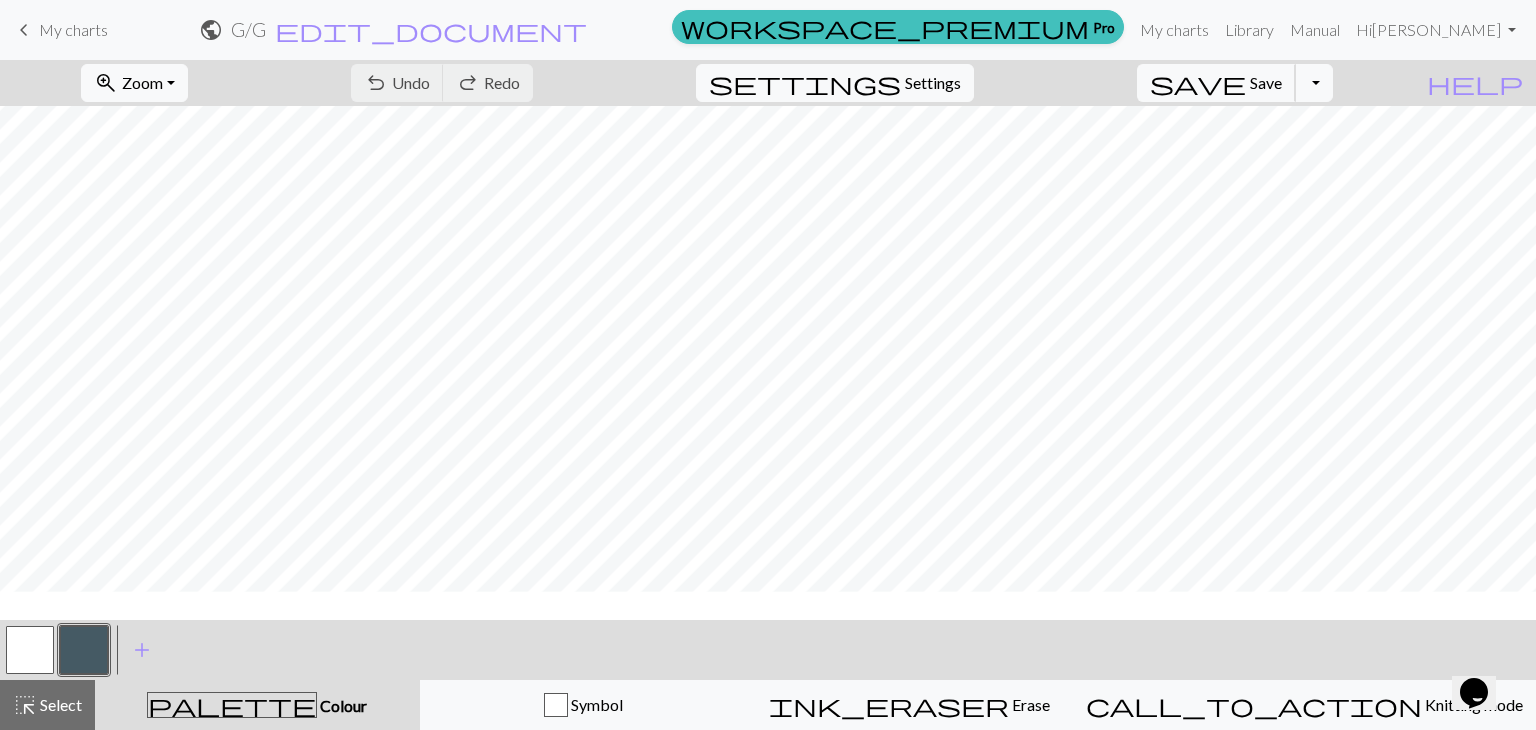 scroll, scrollTop: 0, scrollLeft: 0, axis: both 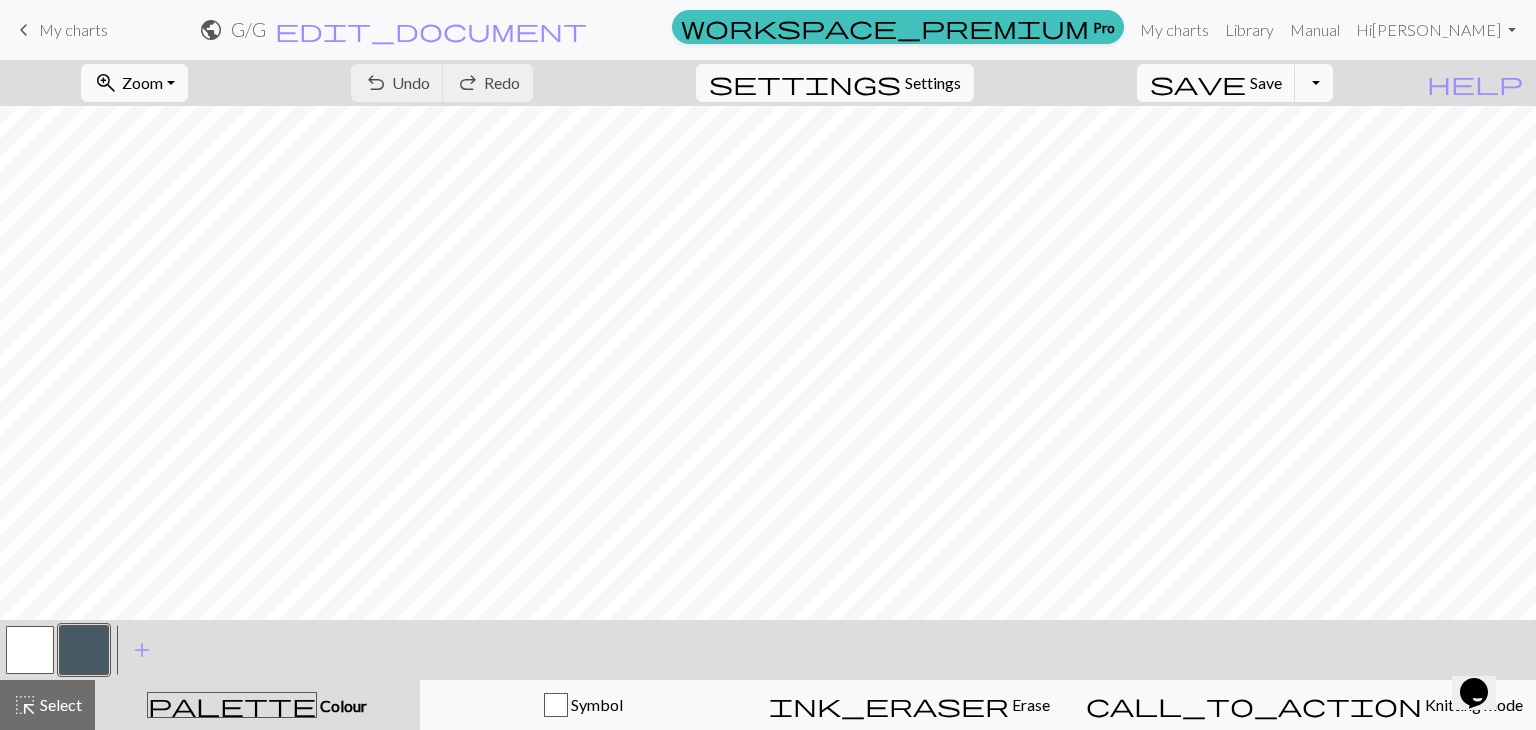 click on "Toggle Dropdown" at bounding box center (1314, 83) 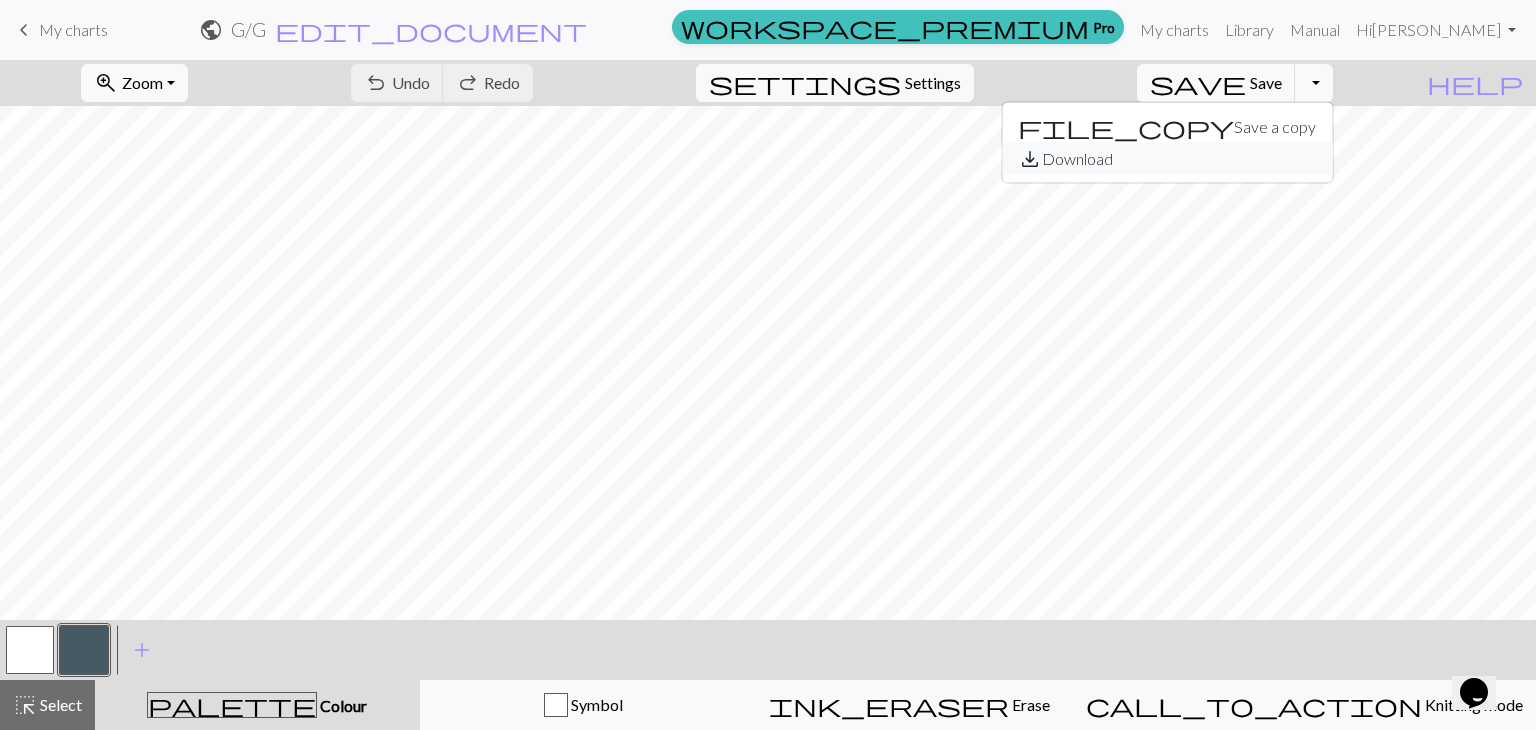 click on "save_alt  Download" at bounding box center [1167, 159] 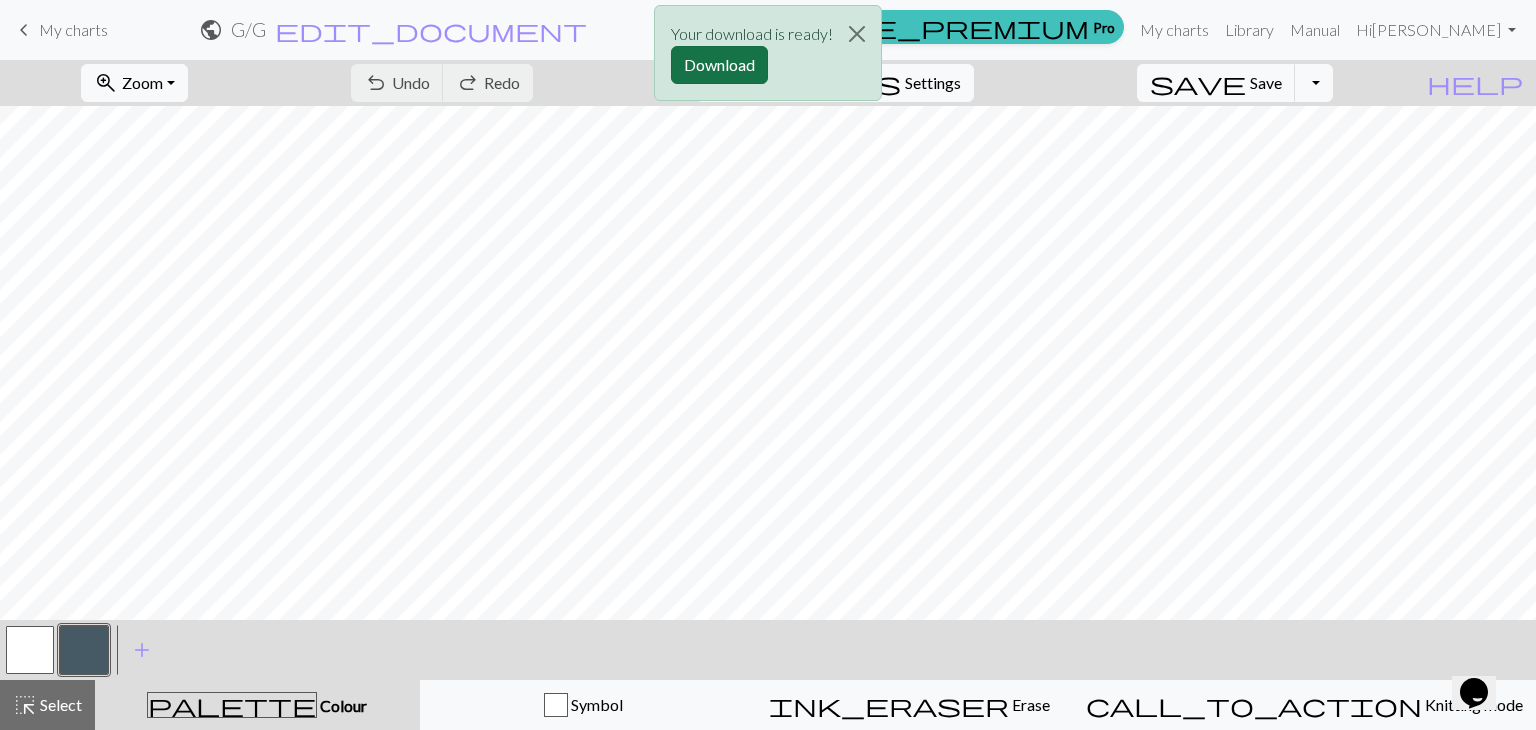 click on "Download" at bounding box center [719, 65] 